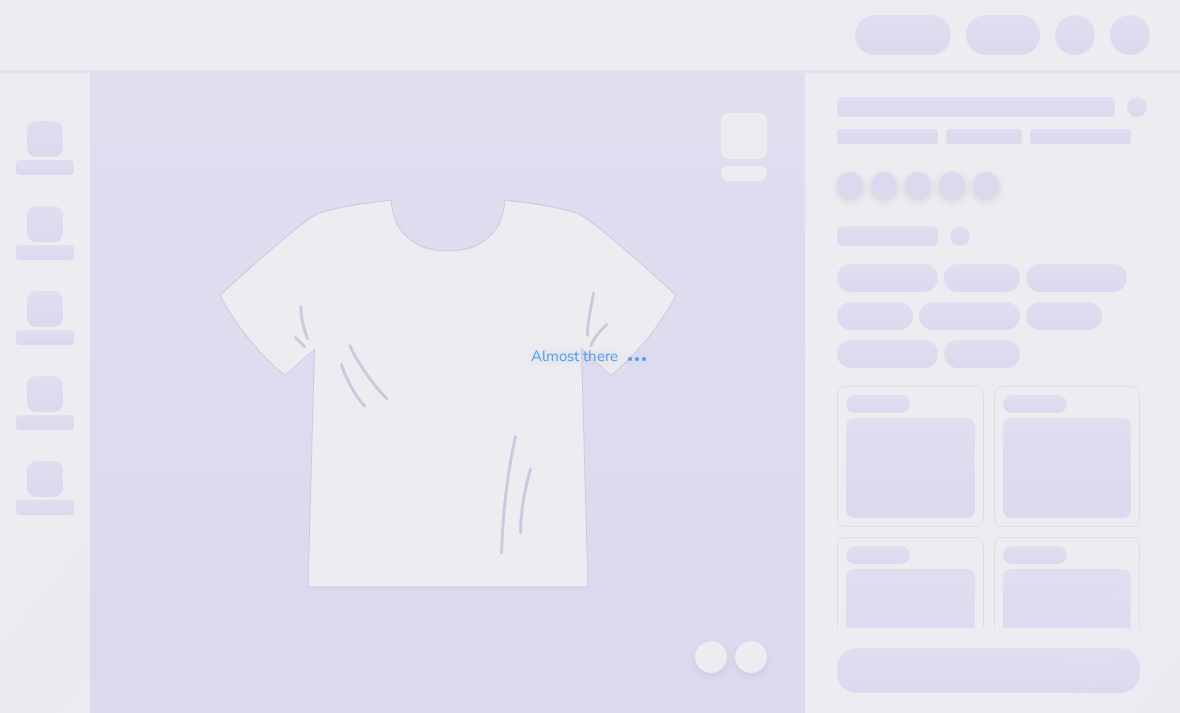 scroll, scrollTop: 0, scrollLeft: 0, axis: both 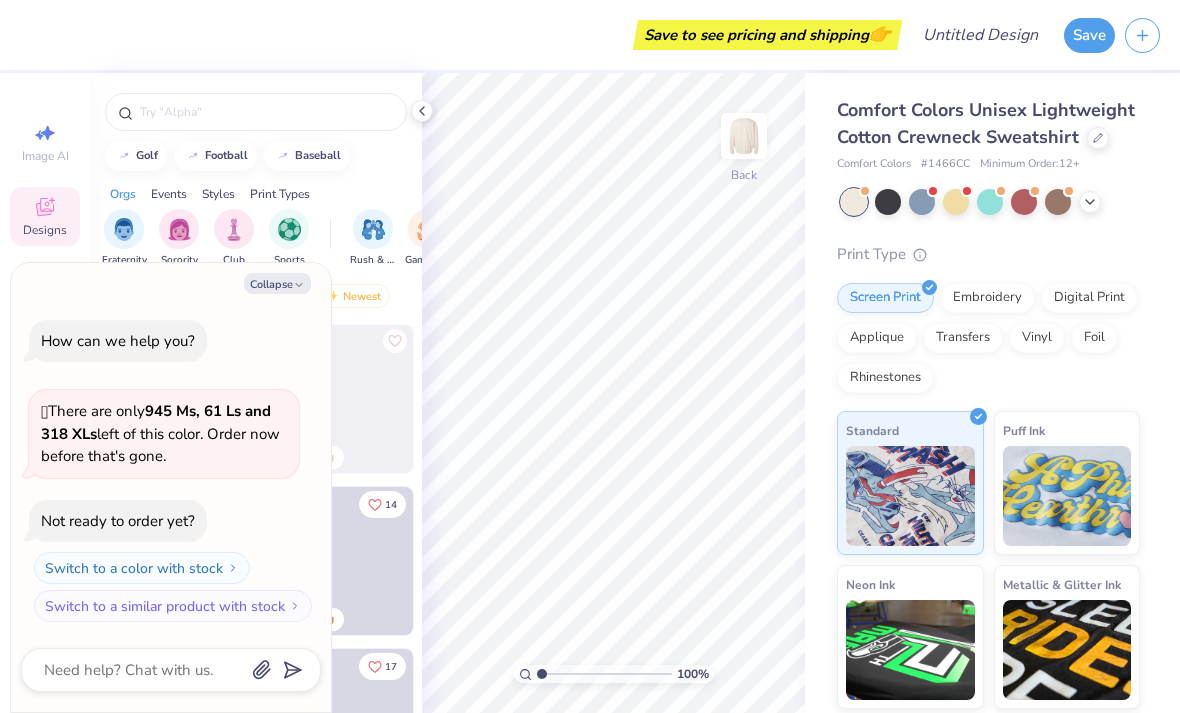 click on "Collapse" at bounding box center [277, 283] 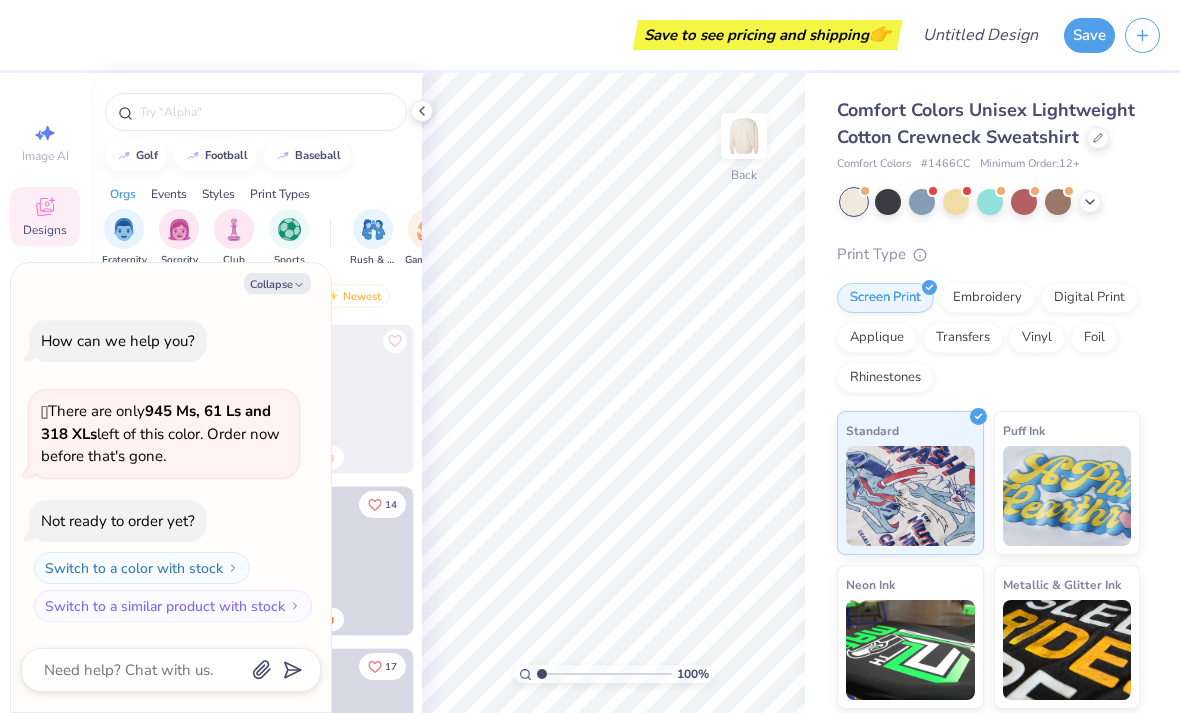 type on "x" 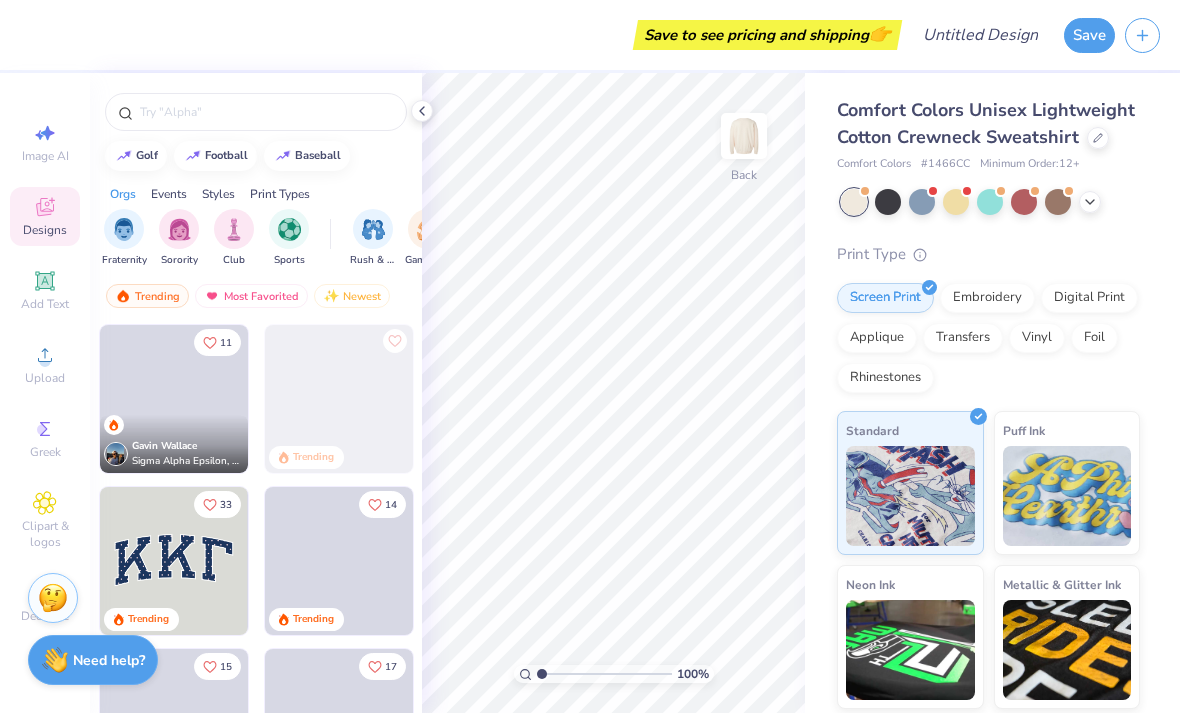 click at bounding box center (422, 111) 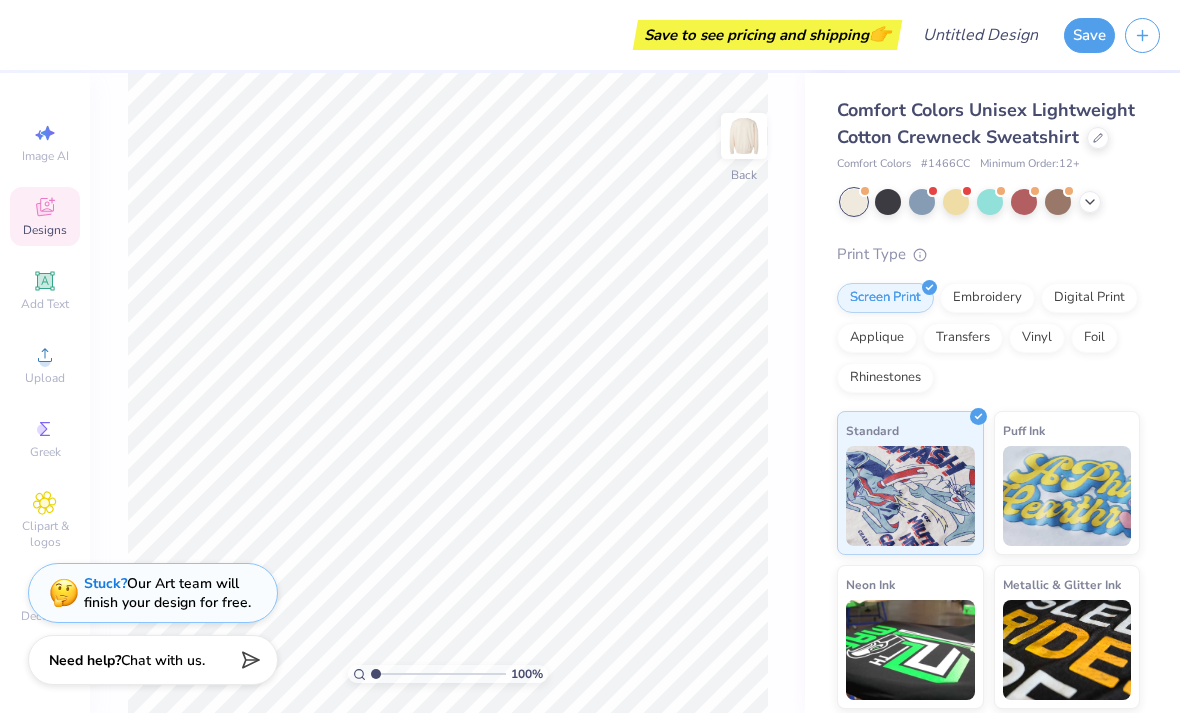 click 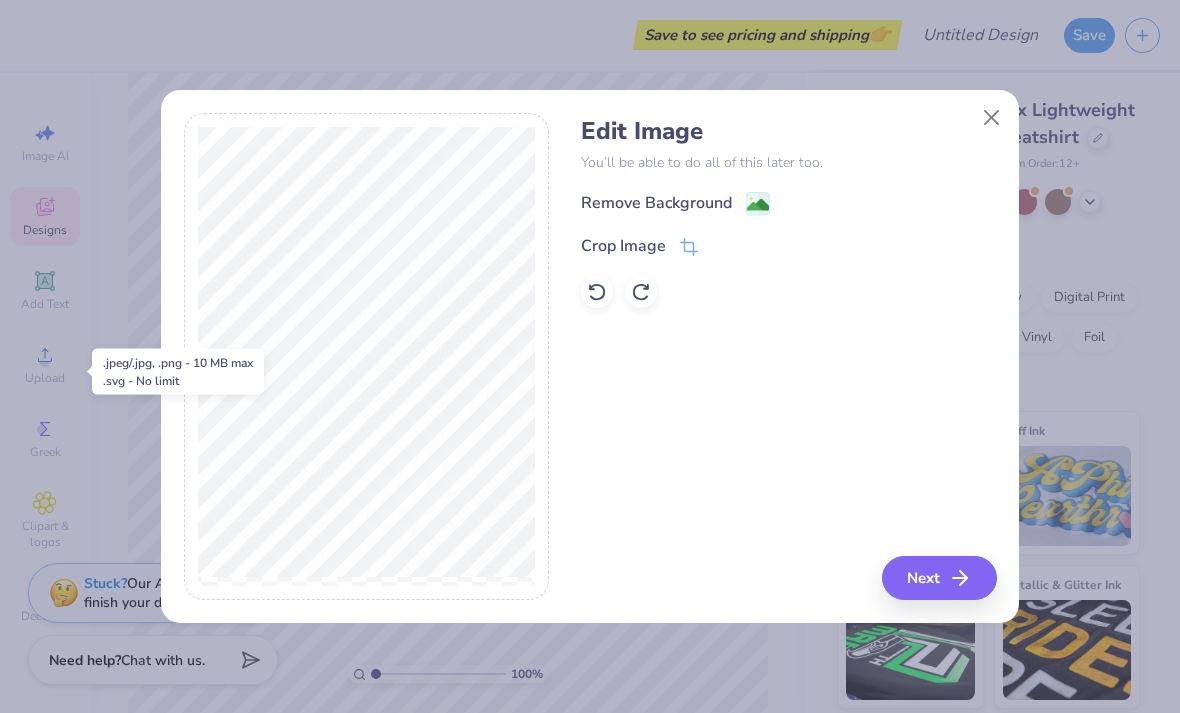 click on "Next" at bounding box center (939, 578) 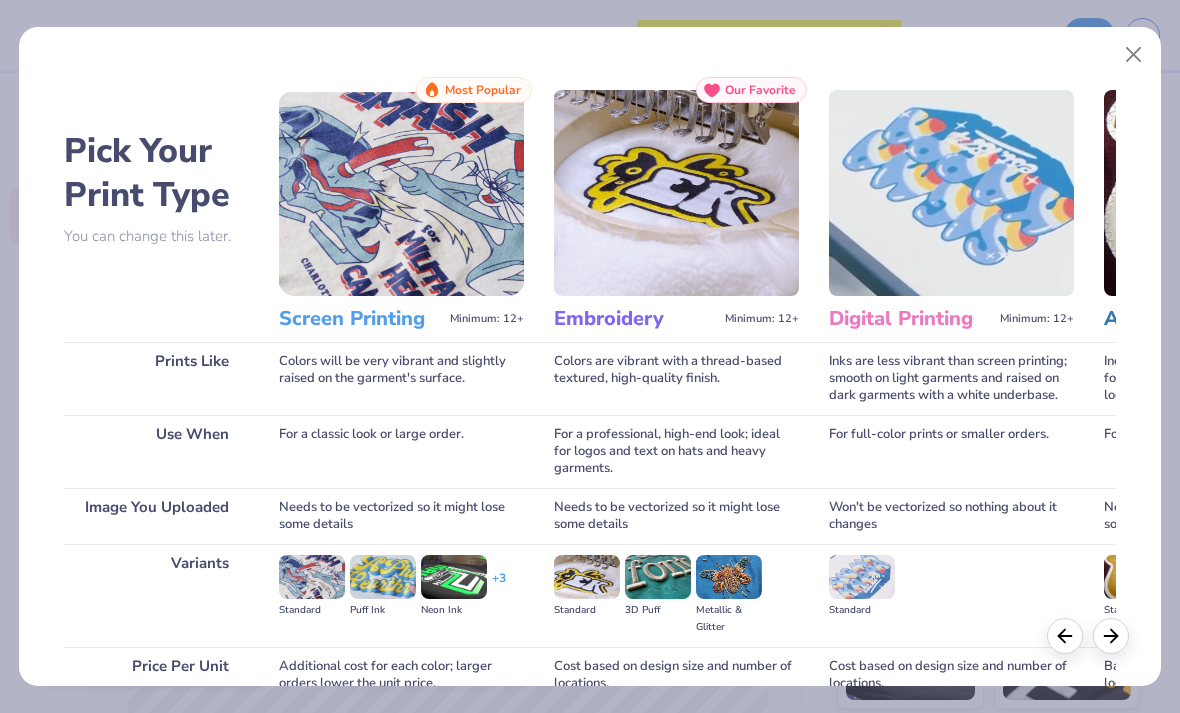 click at bounding box center [401, 193] 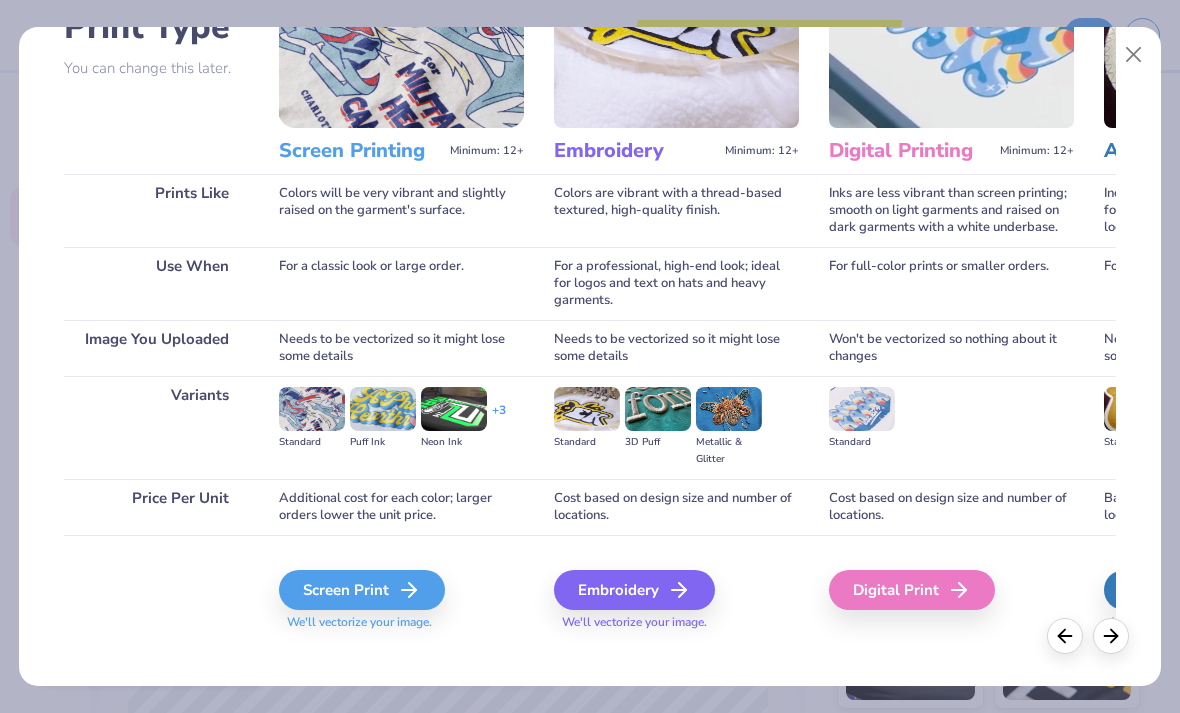 scroll, scrollTop: 167, scrollLeft: 0, axis: vertical 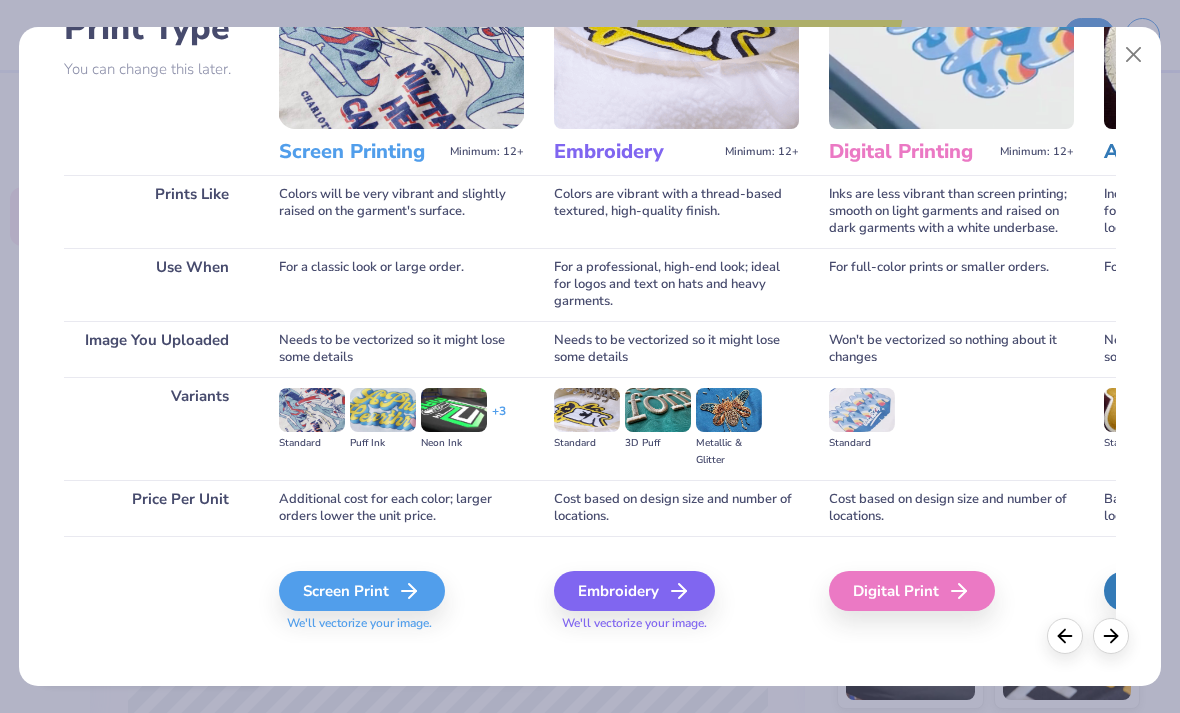 click on "Screen Print" at bounding box center [362, 591] 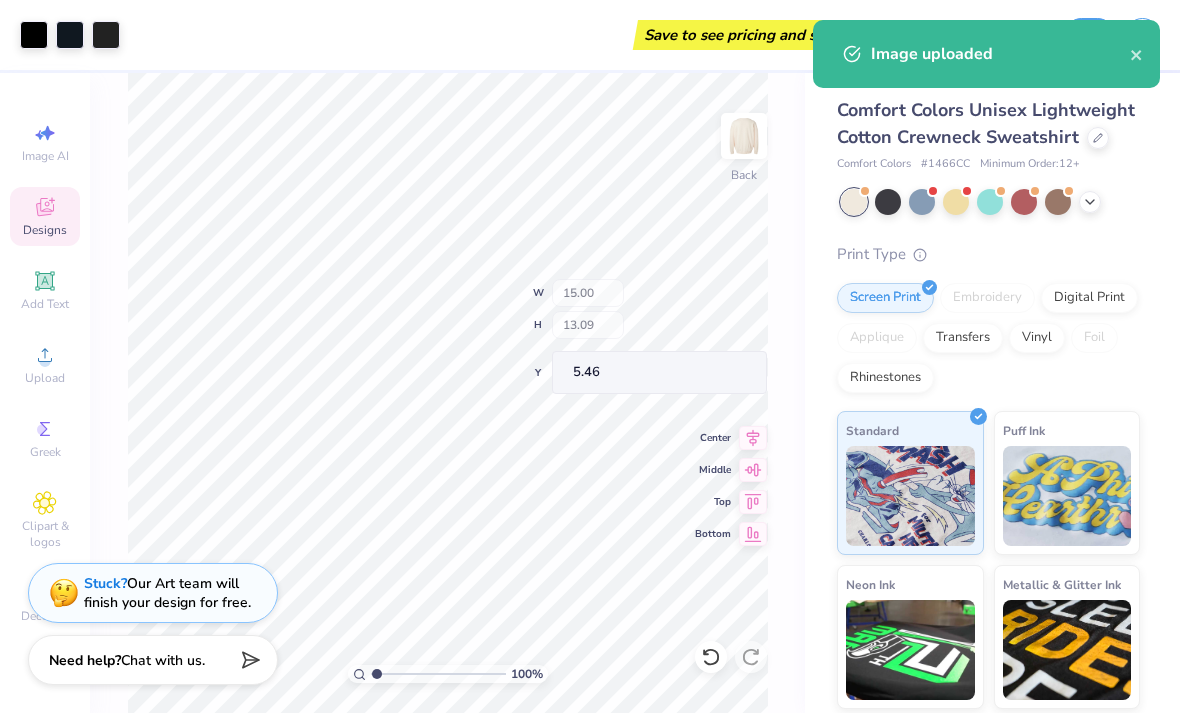 type on "1.22763493664119" 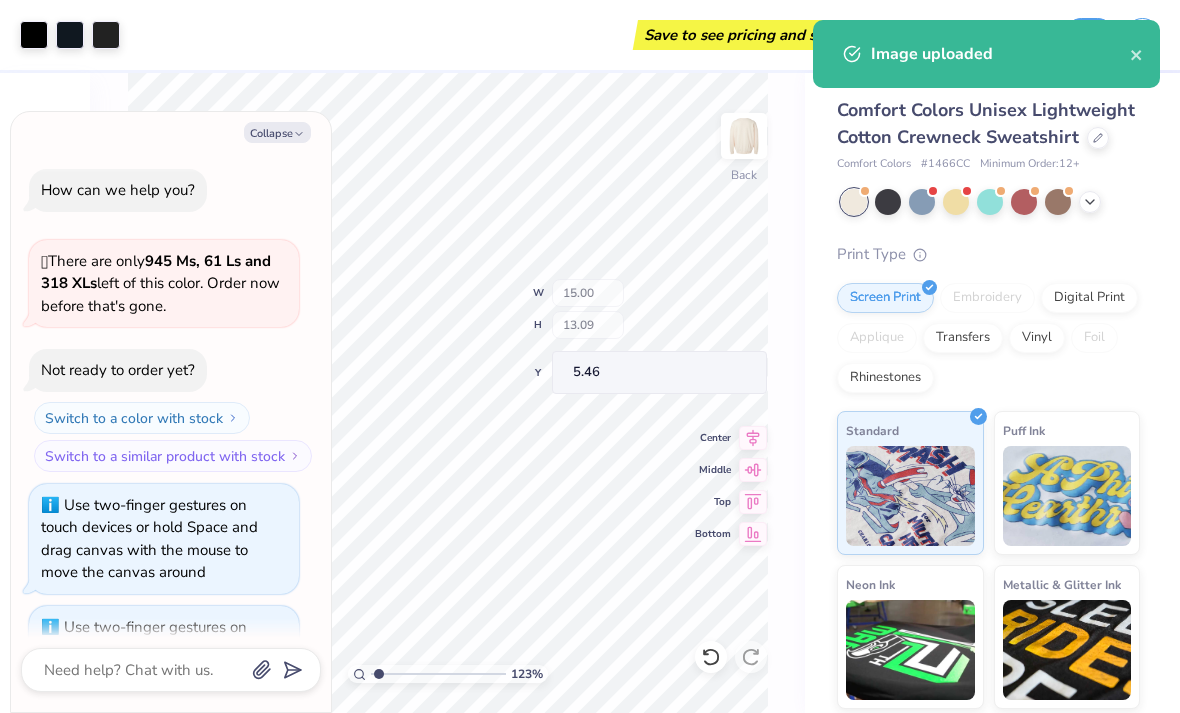 type on "1.26822547309444" 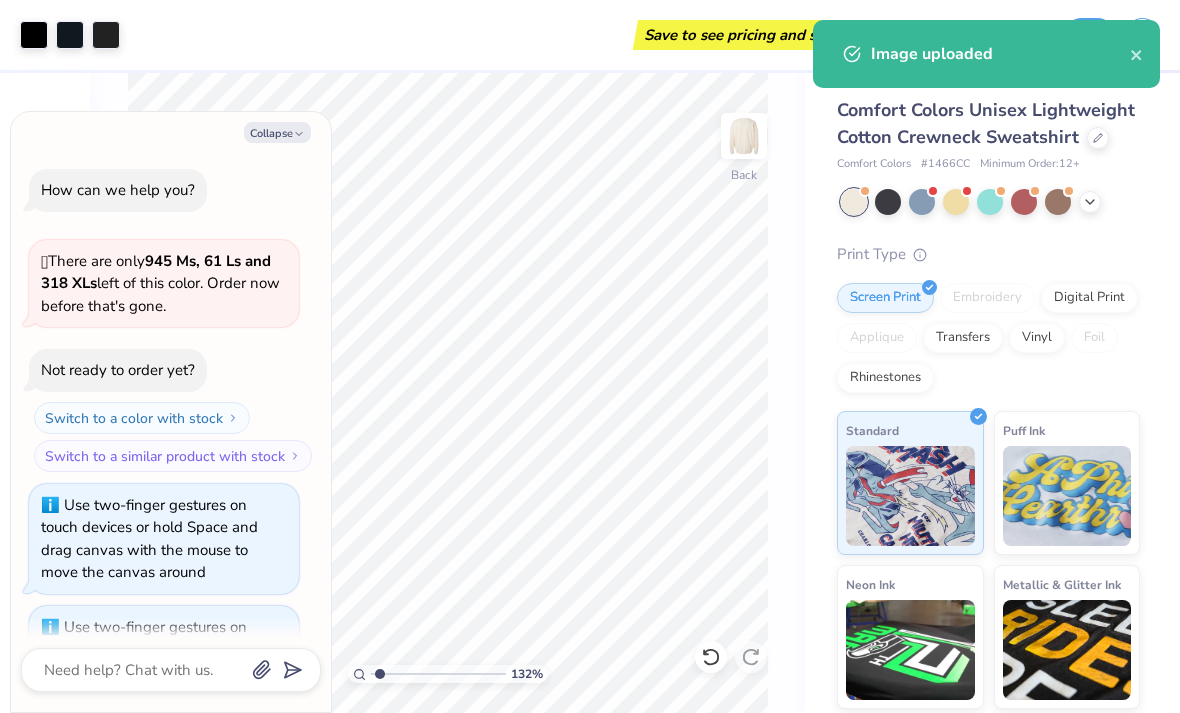 scroll, scrollTop: 87, scrollLeft: 0, axis: vertical 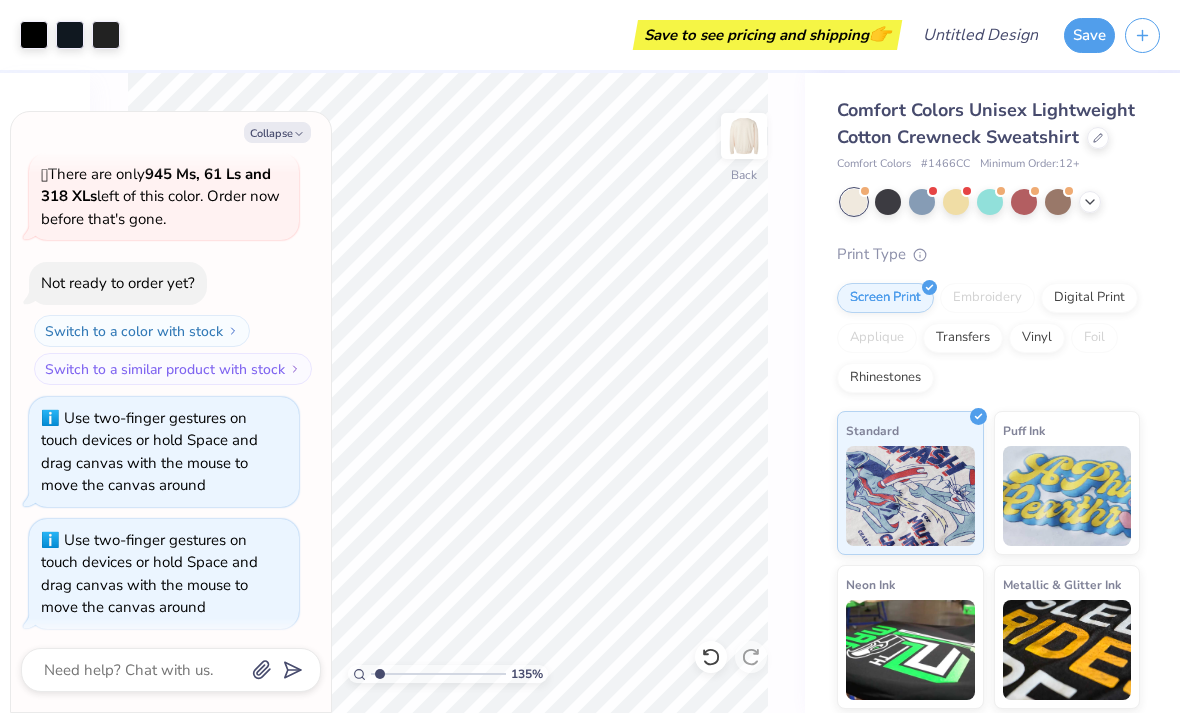 type on "1.34751943243394" 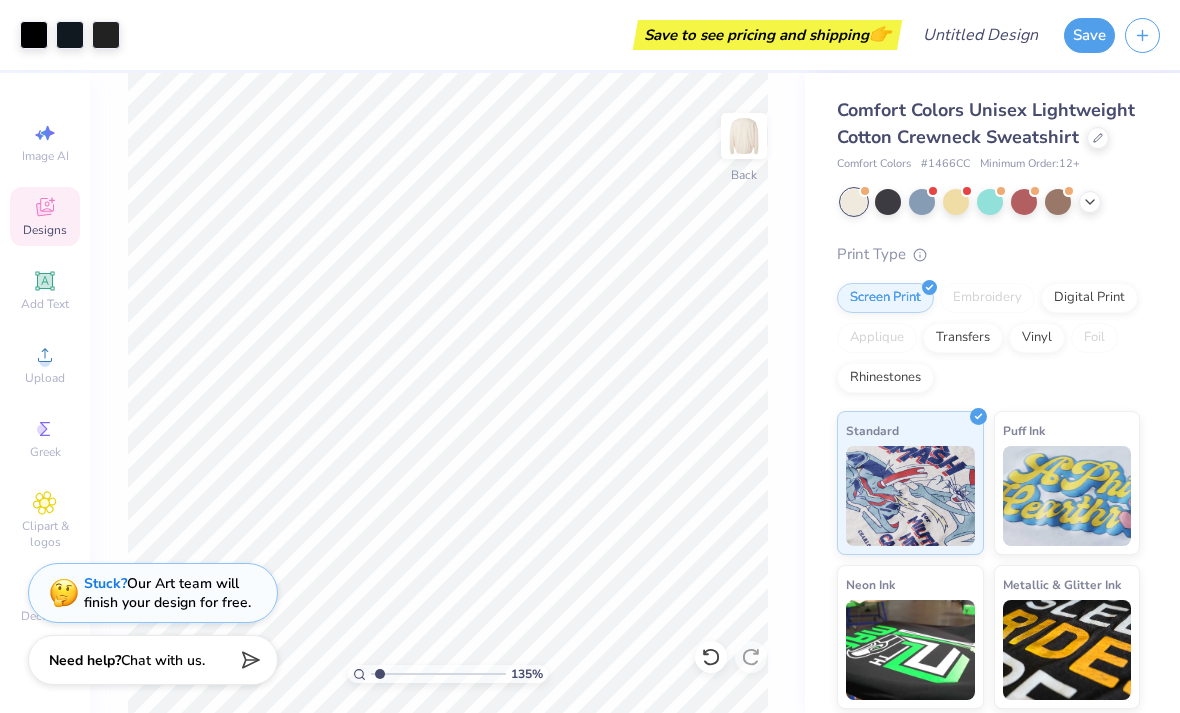 type on "x" 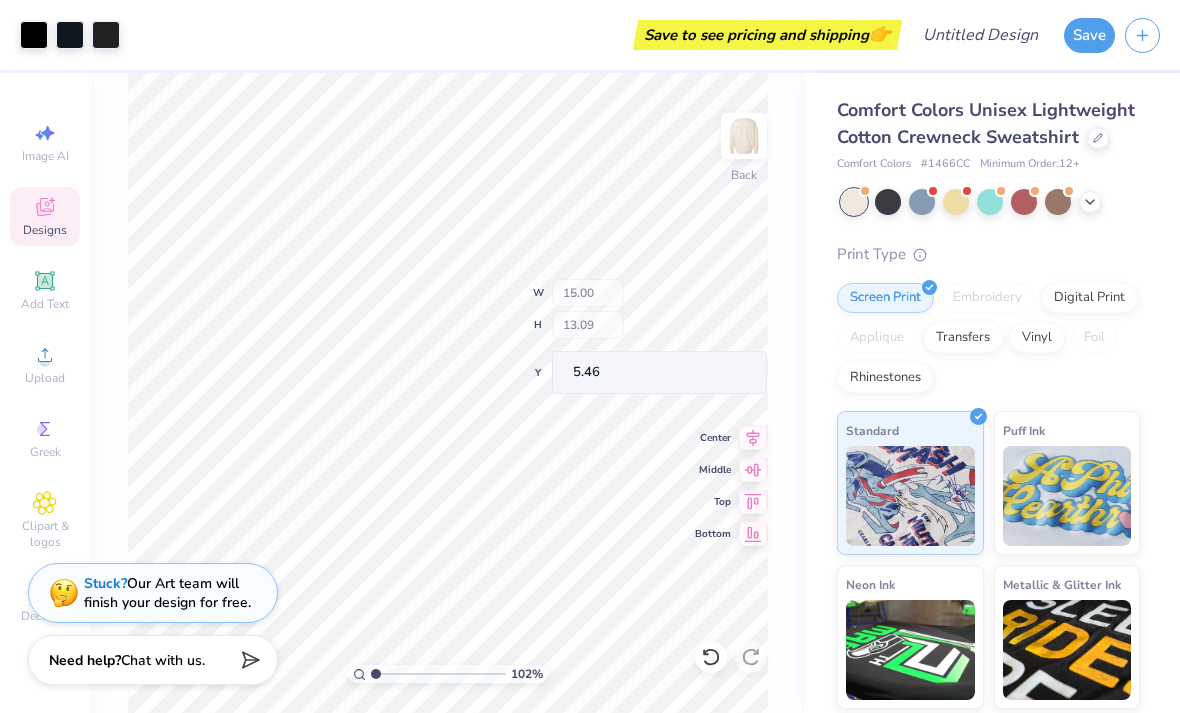 type on "1" 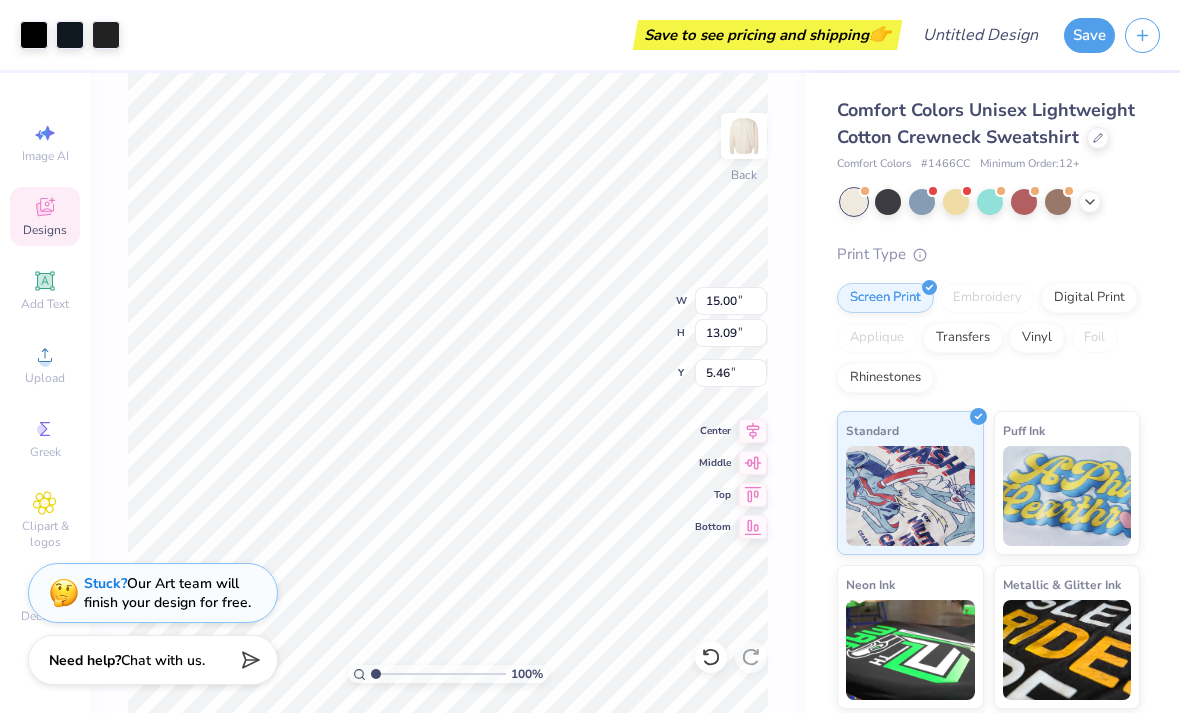 type on "2.02" 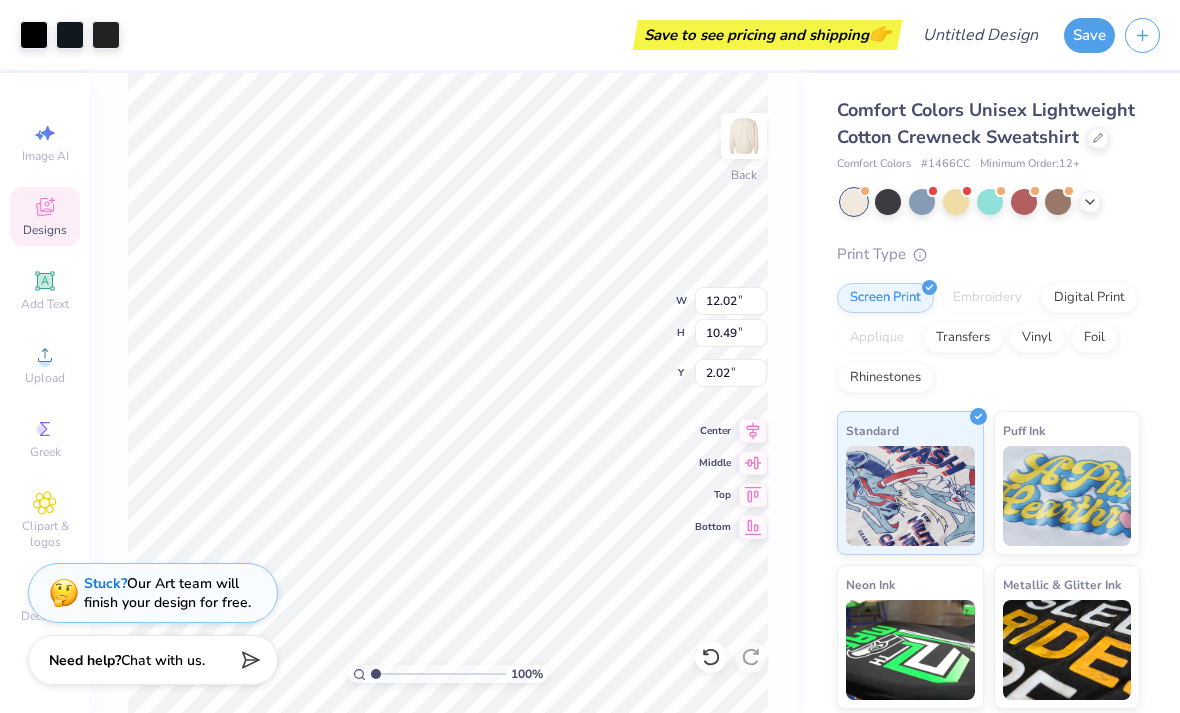type on "12.02" 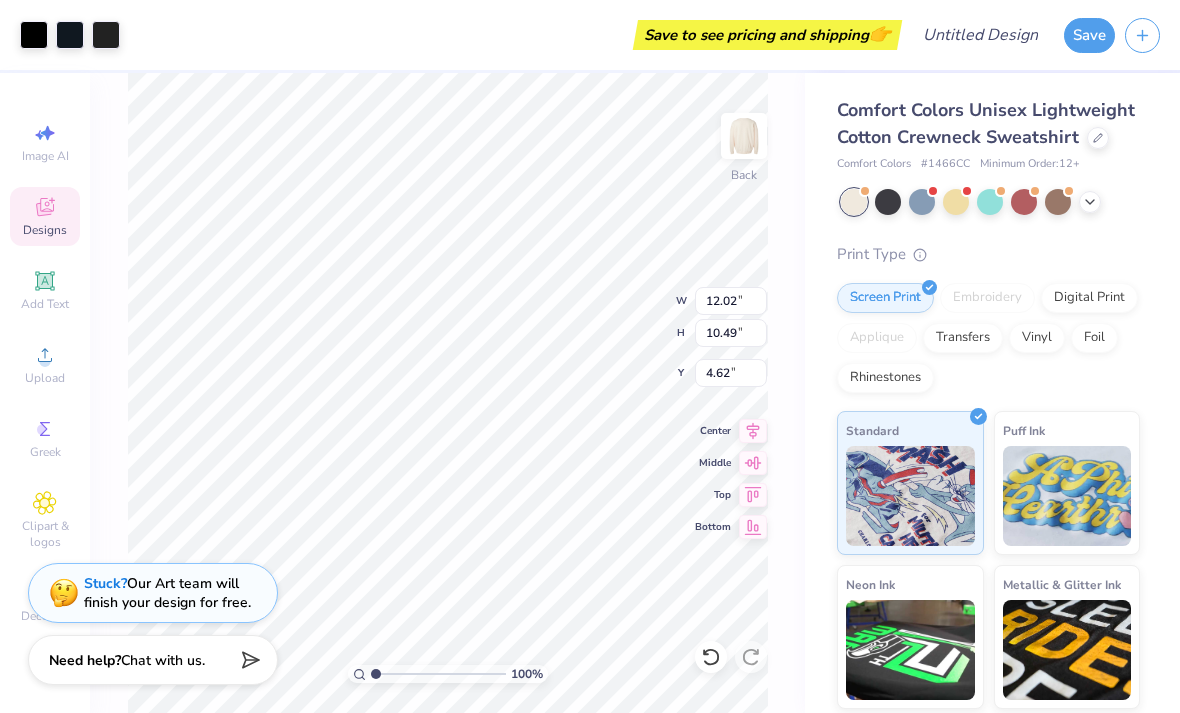 type on "4.05" 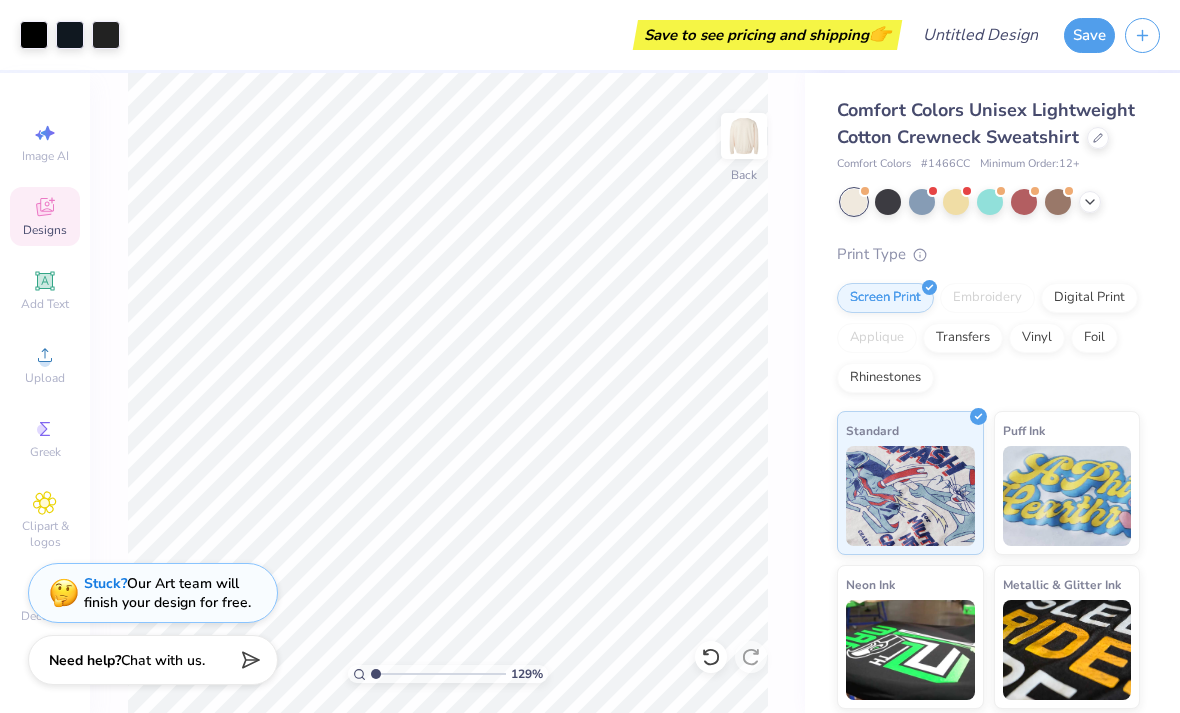 type on "1" 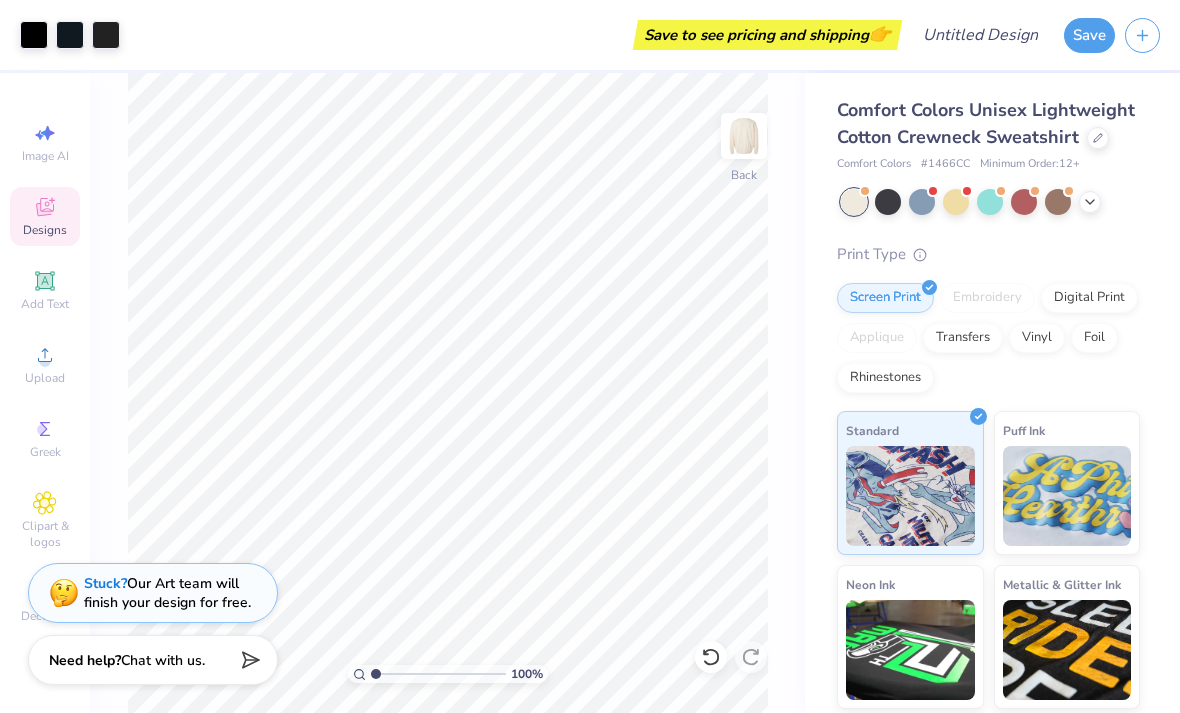 scroll, scrollTop: 0, scrollLeft: 0, axis: both 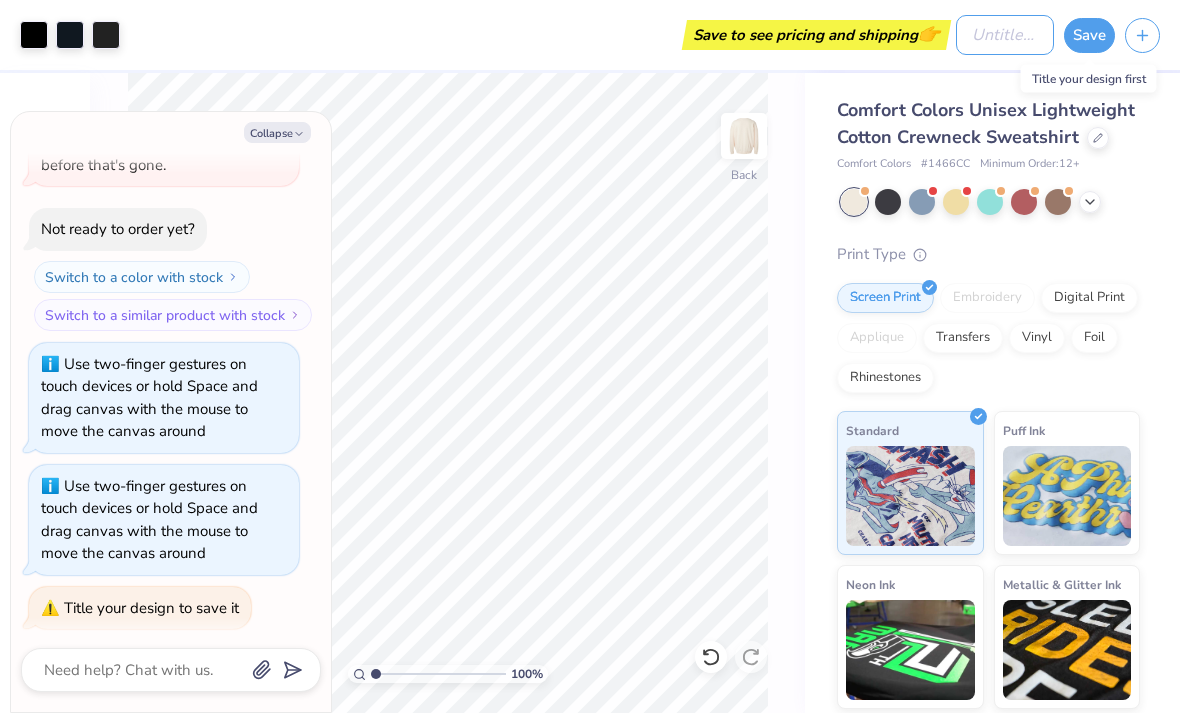 click on "Design Title" at bounding box center (1005, 35) 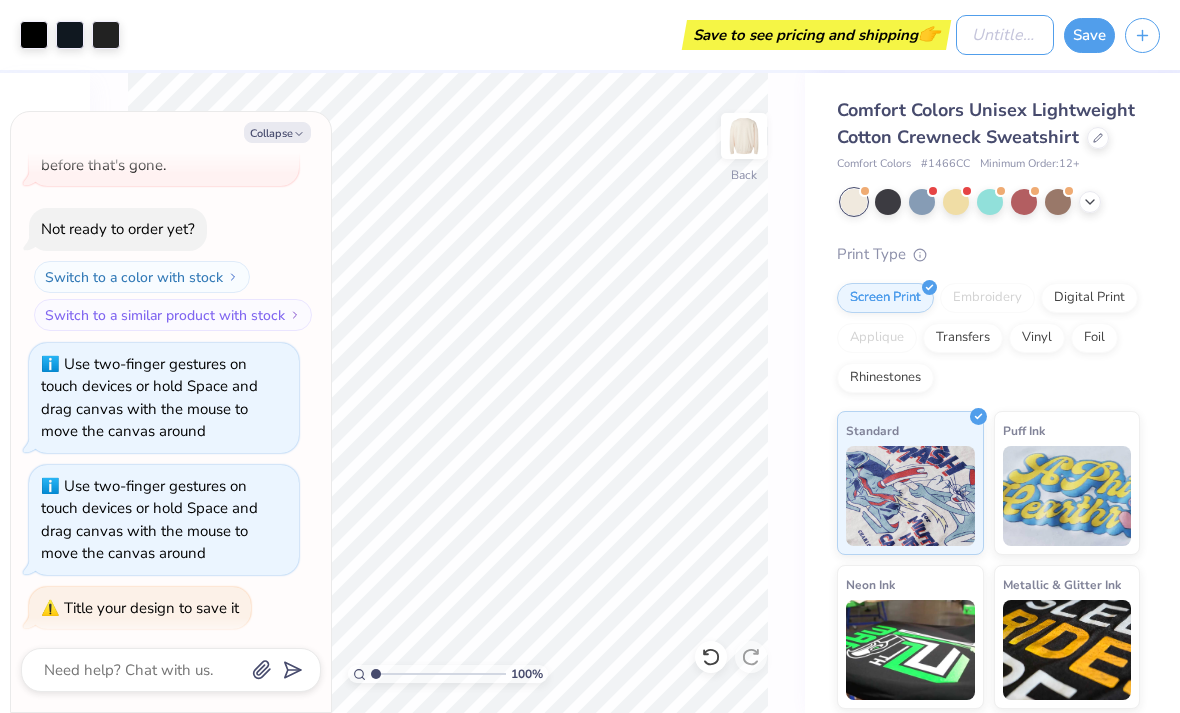 type on "S" 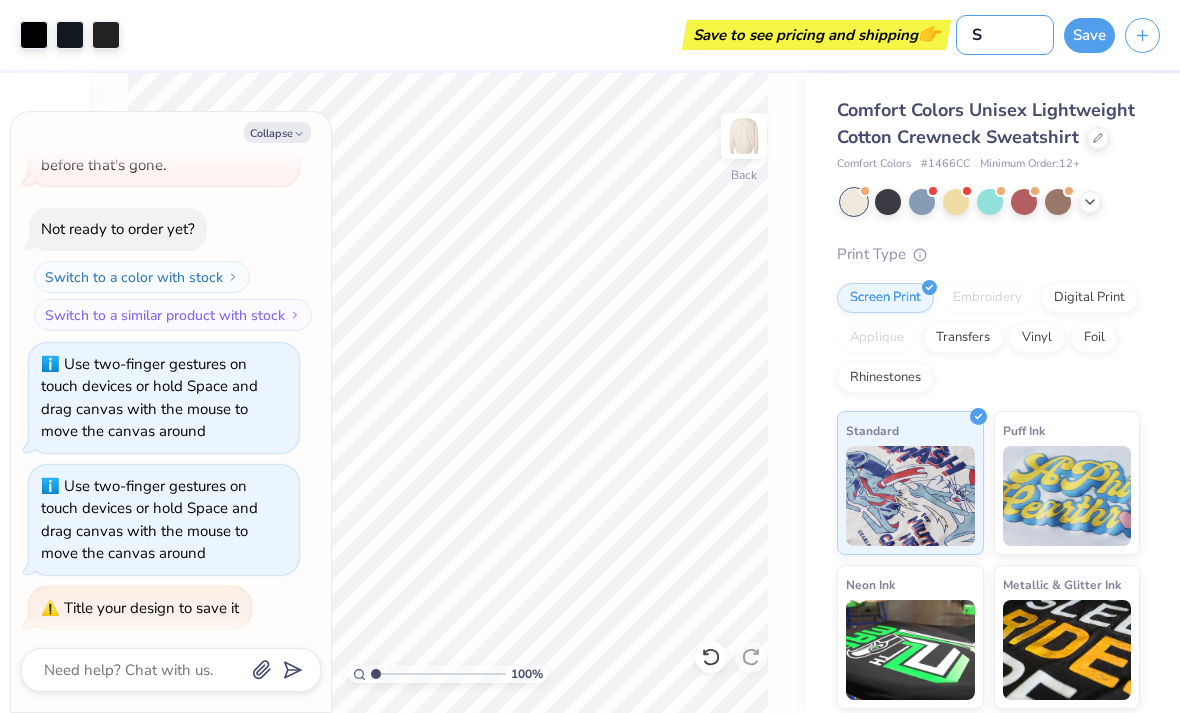 type on "x" 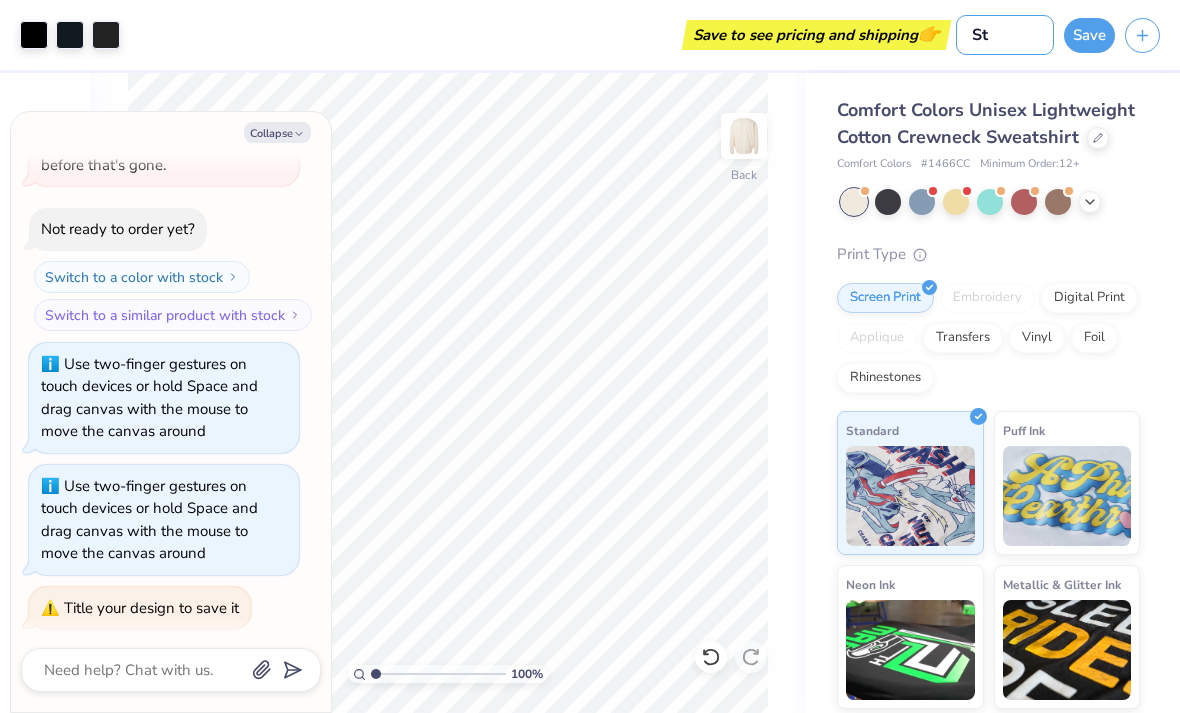 type on "x" 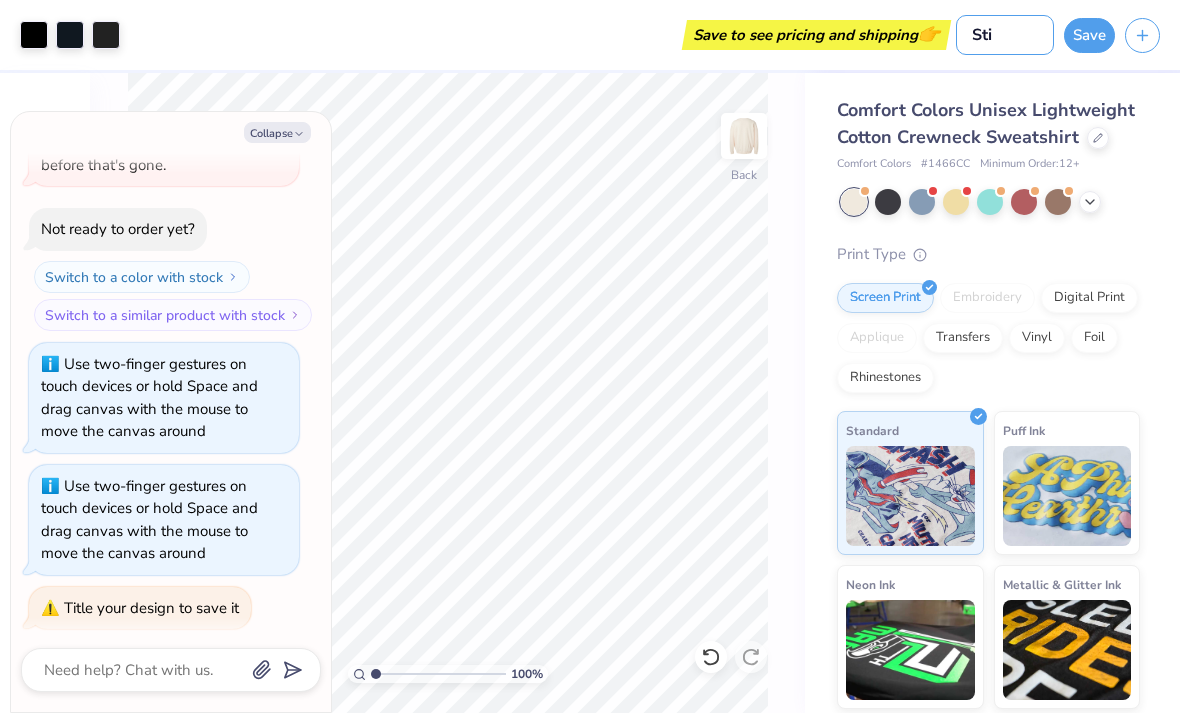type on "x" 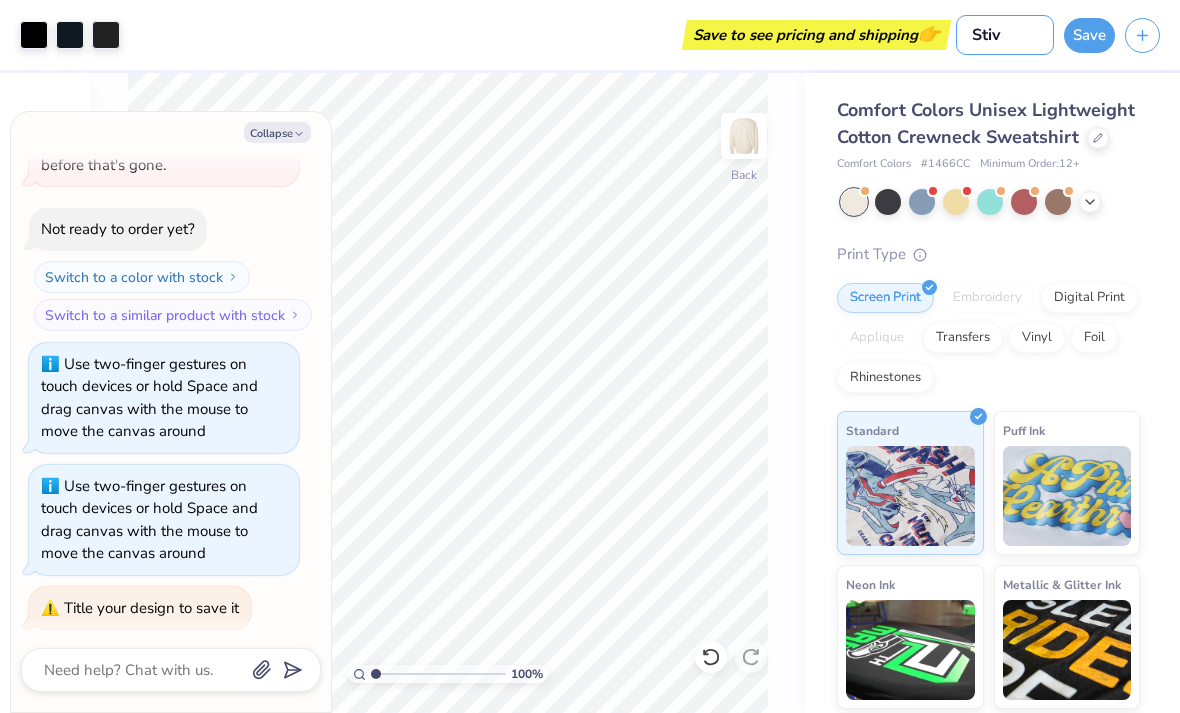 type on "x" 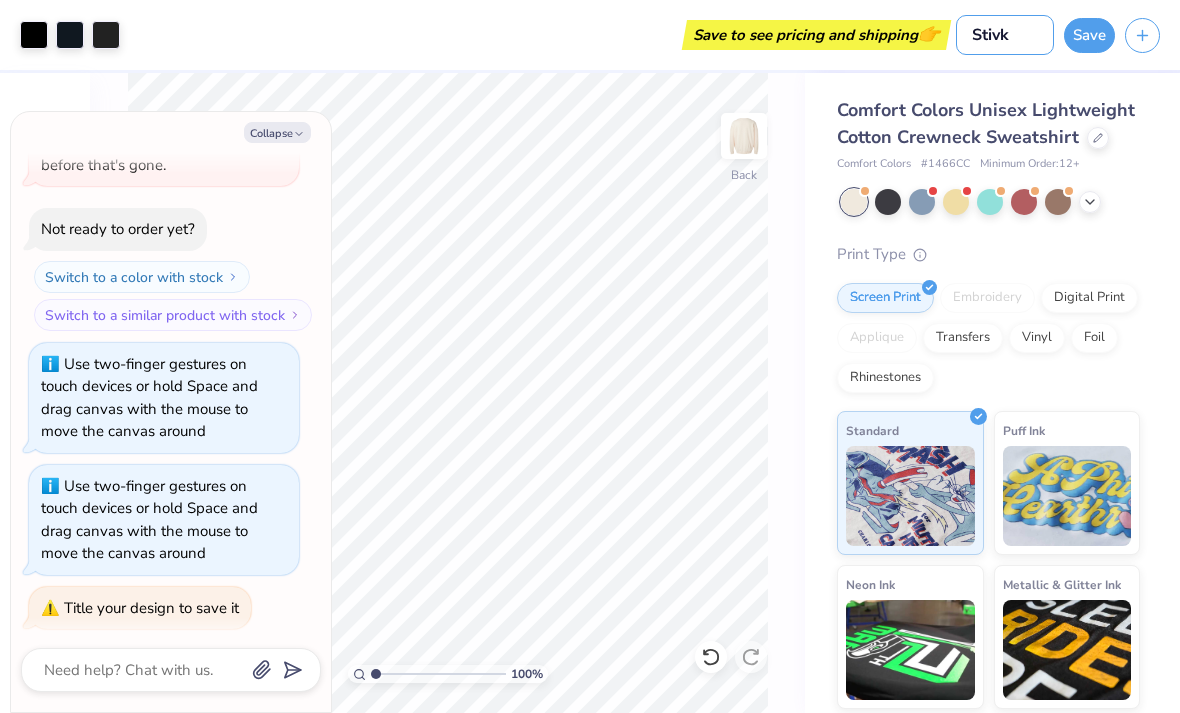 type on "x" 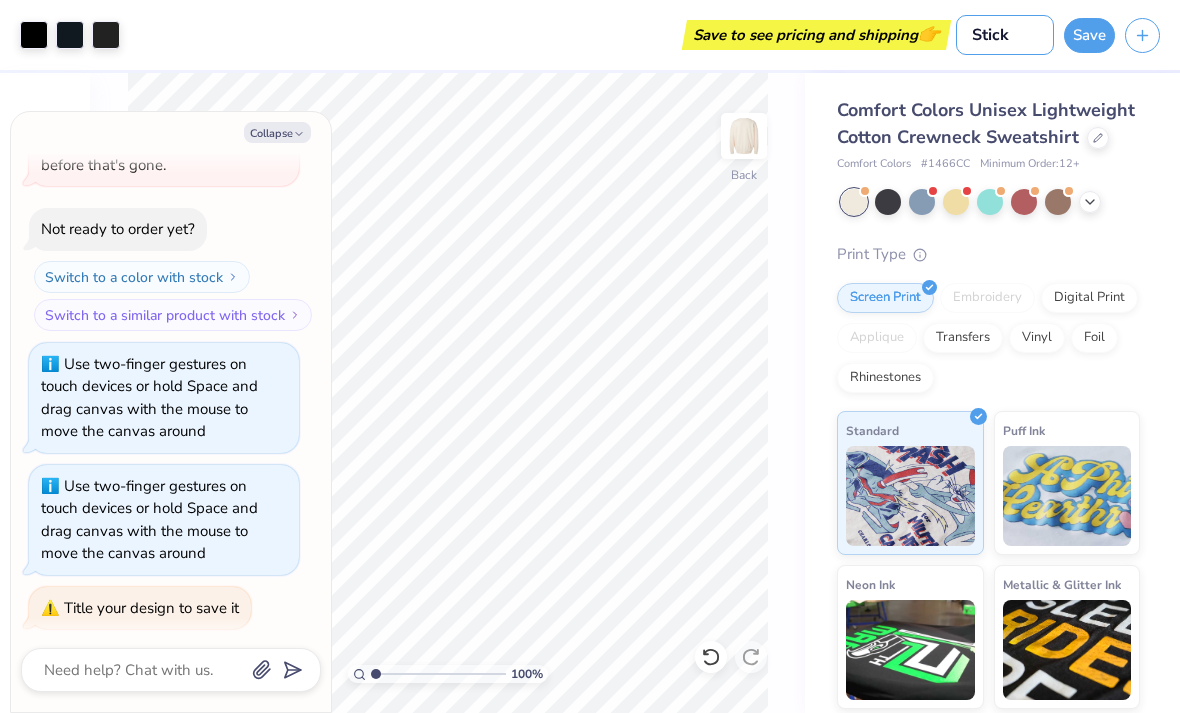 type on "x" 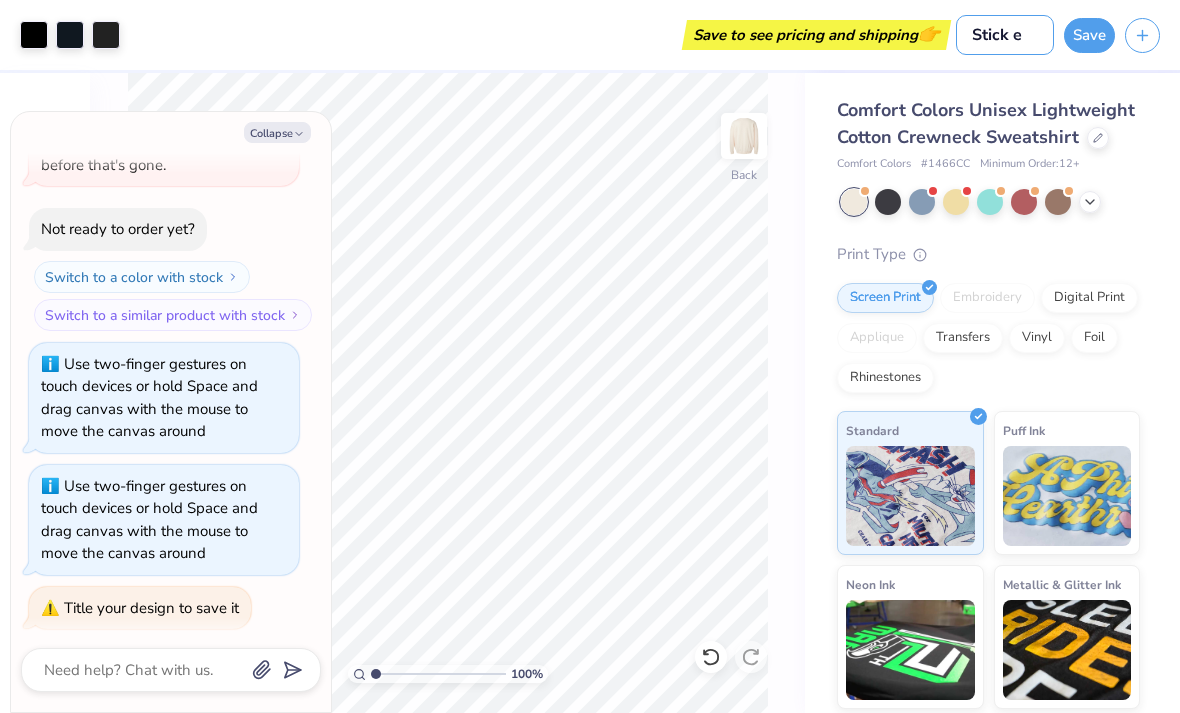 type on "x" 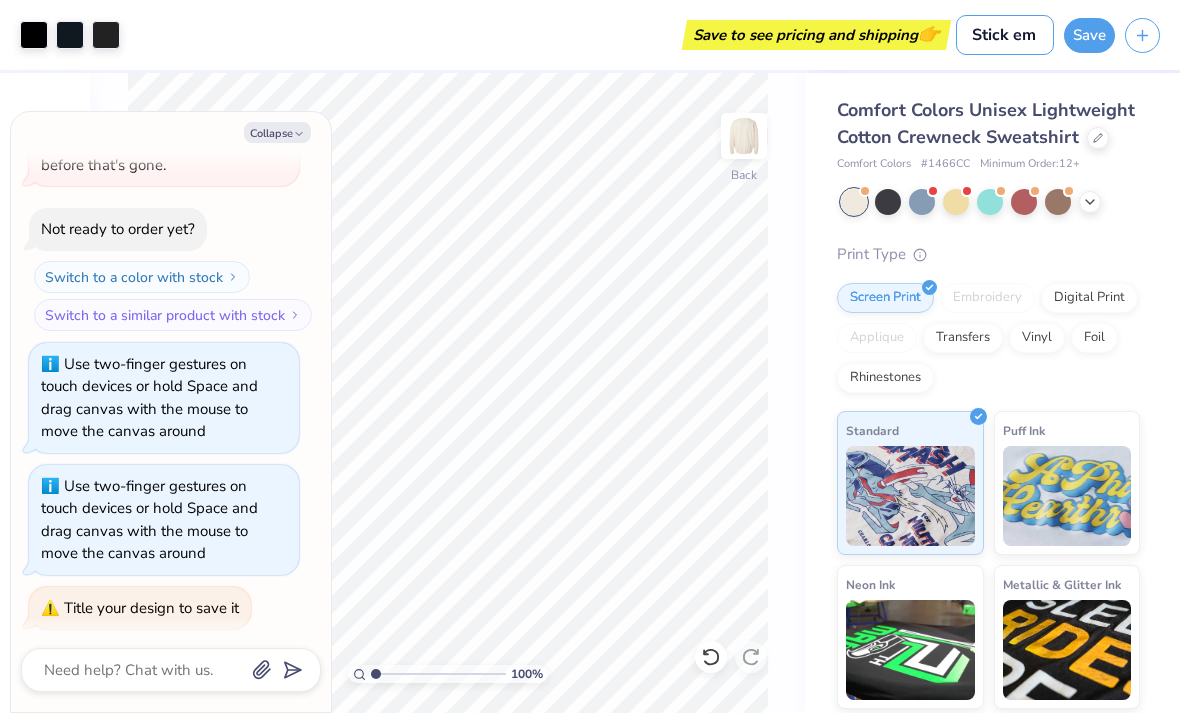 type on "x" 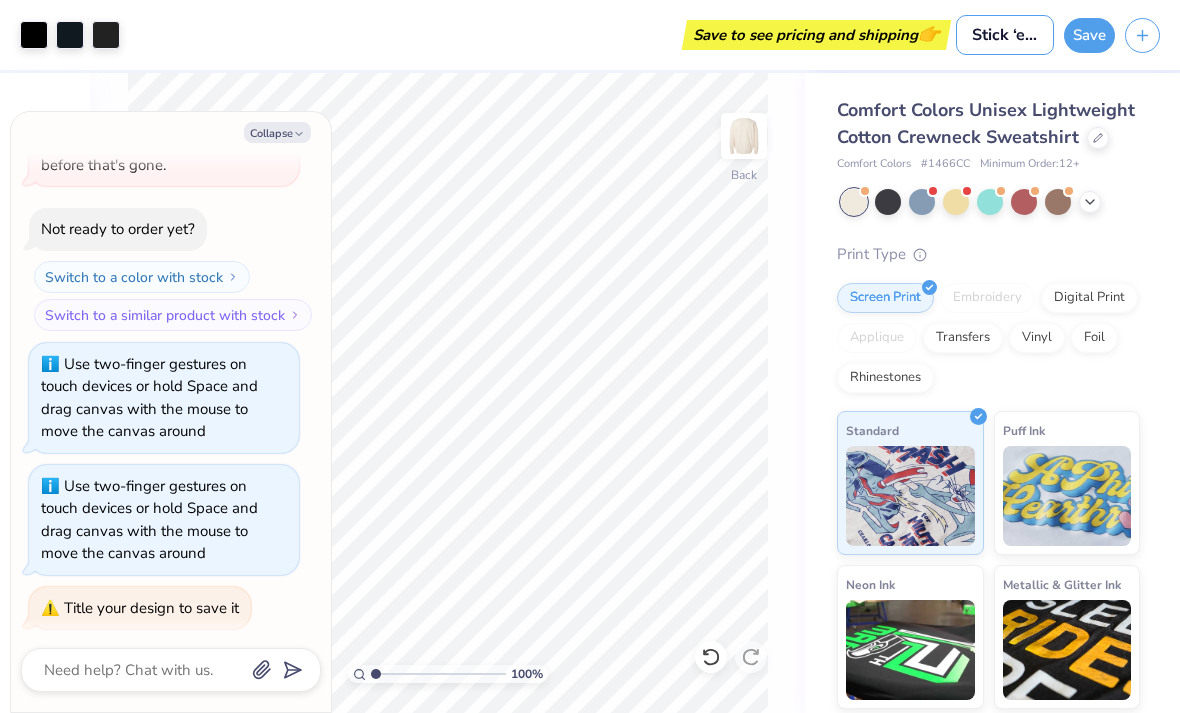 type on "Stick ‘em" 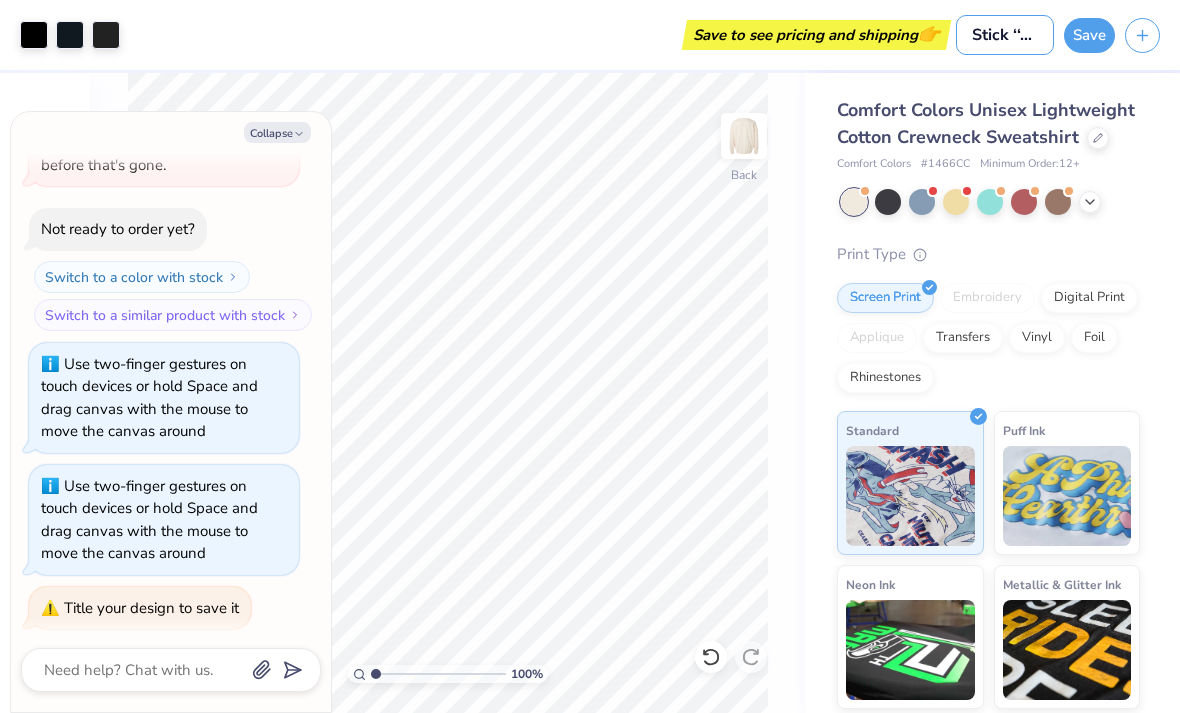 type on "Stick ‘‘em up" 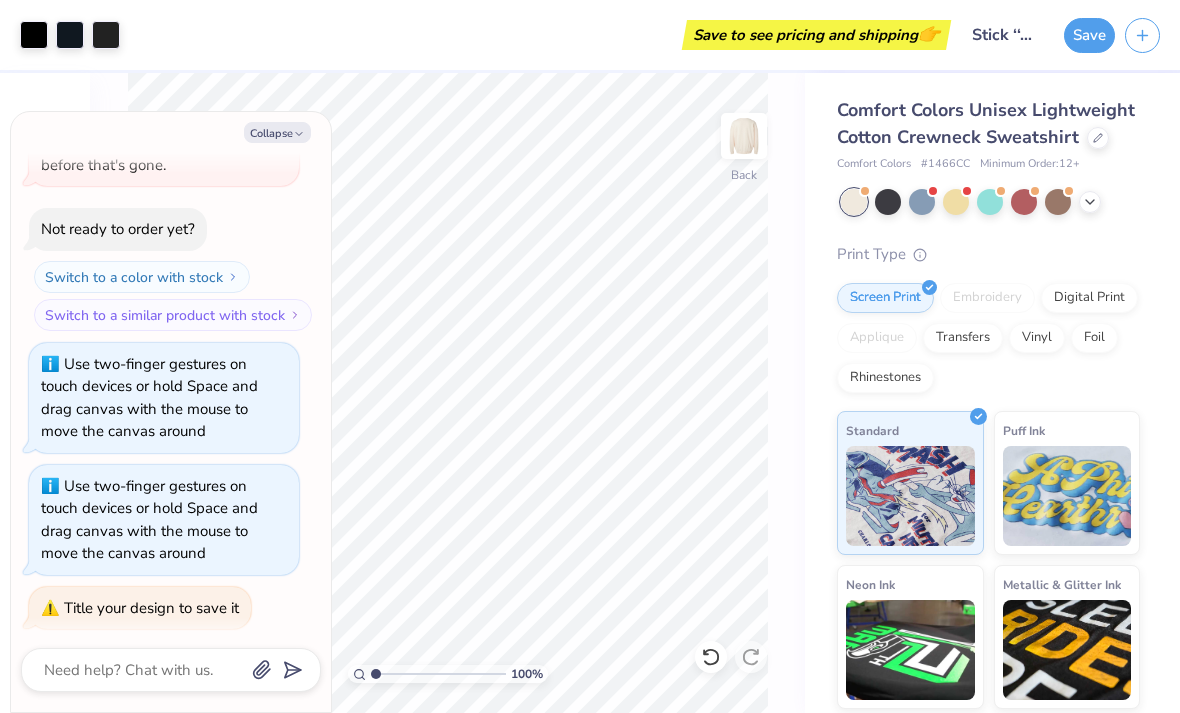 click on "Save" at bounding box center [1089, 35] 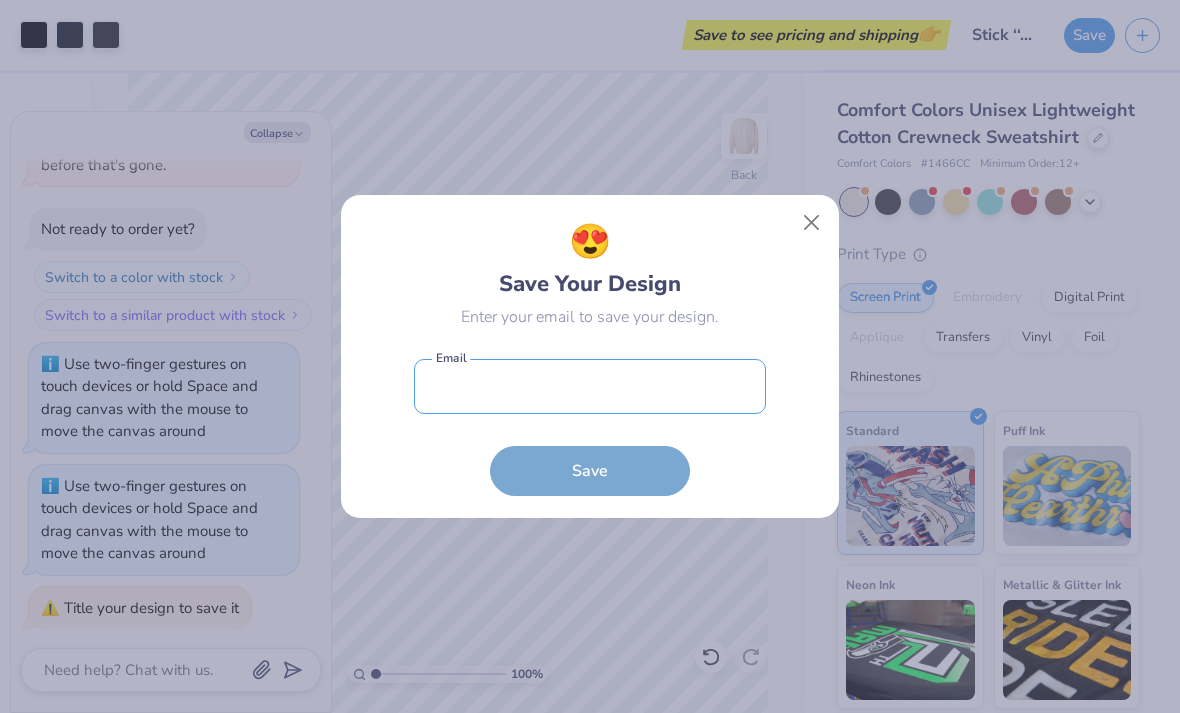 click at bounding box center [590, 386] 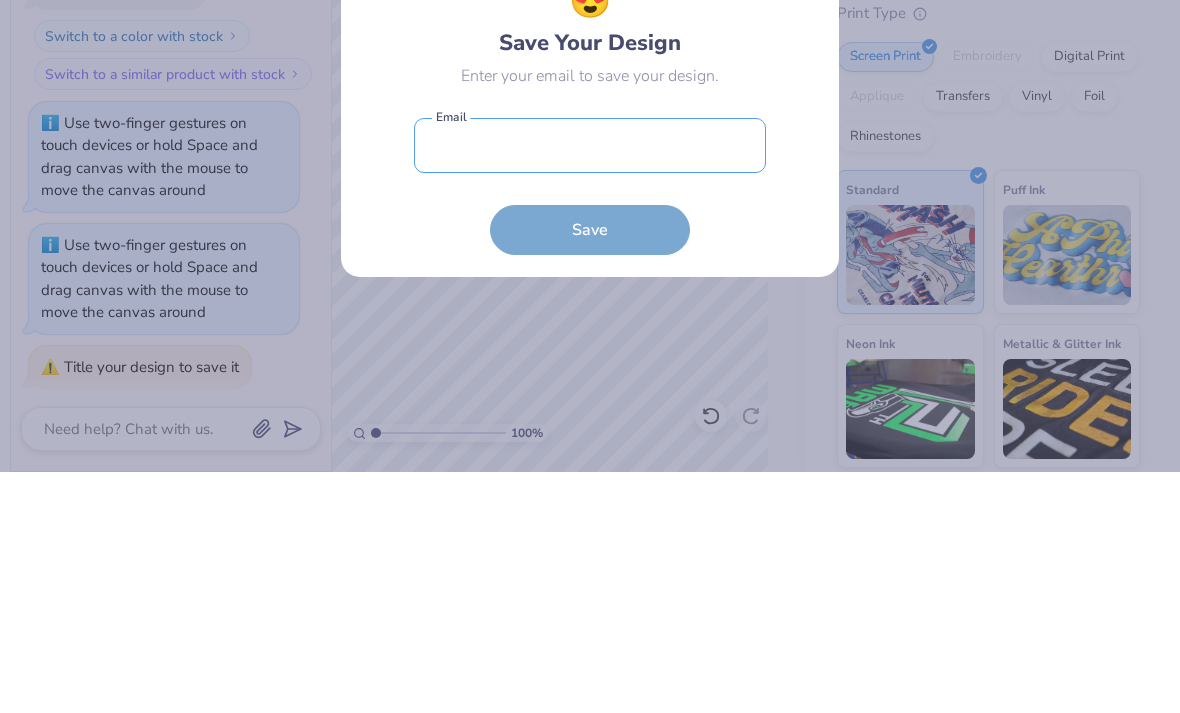 type on "x" 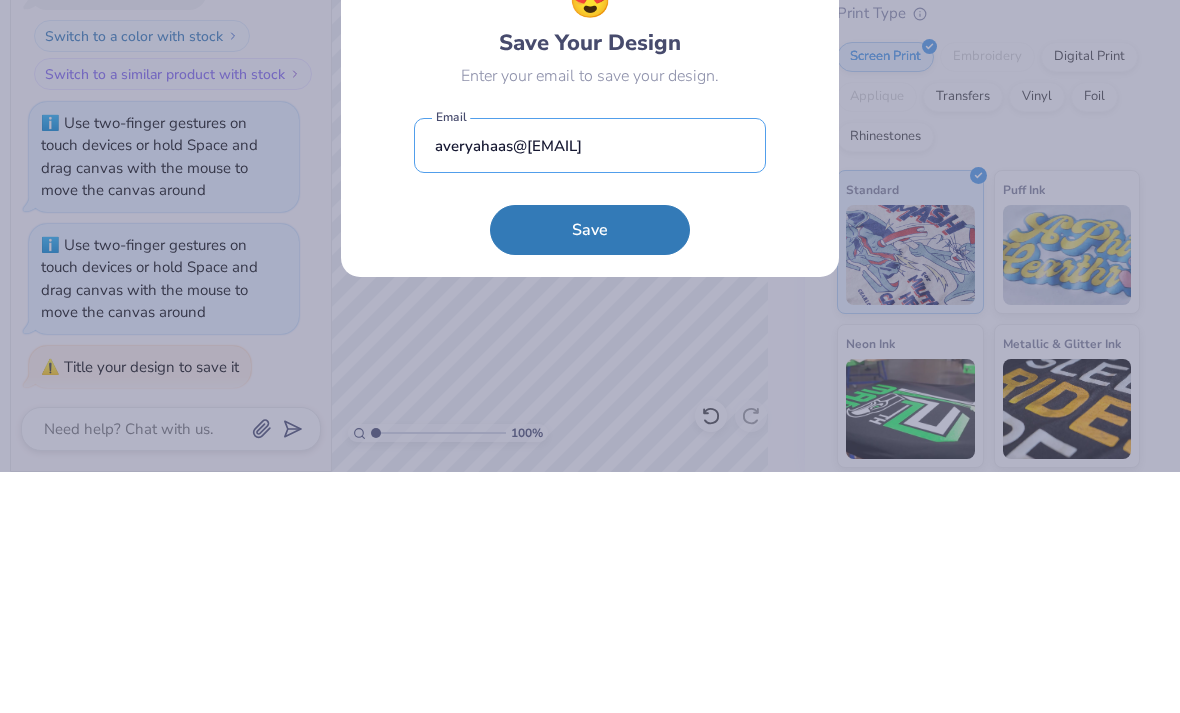 type on "[EMAIL]" 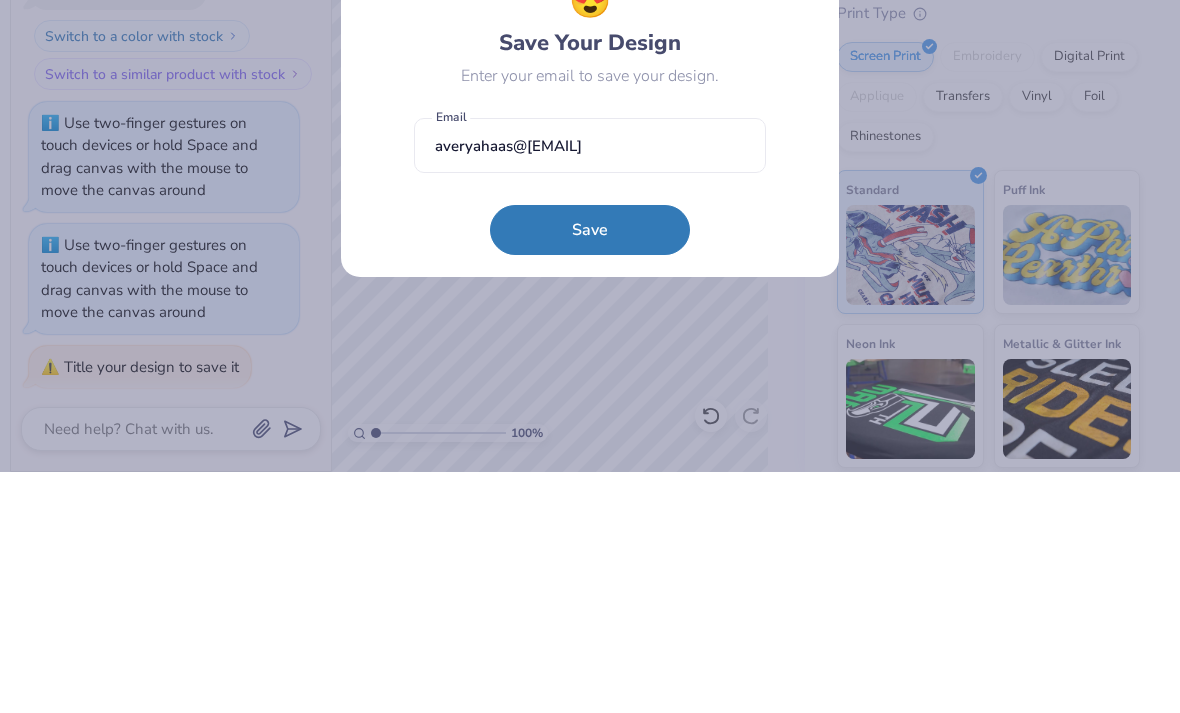 click on "Save" at bounding box center [590, 471] 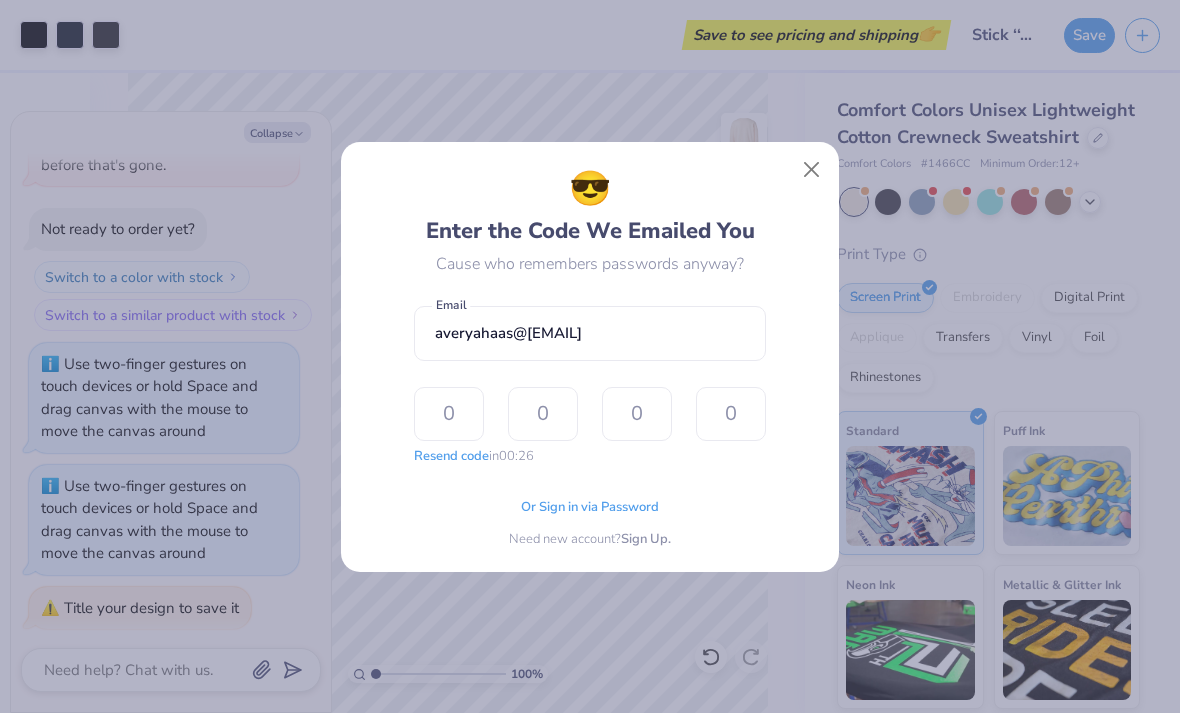 click at bounding box center [449, 414] 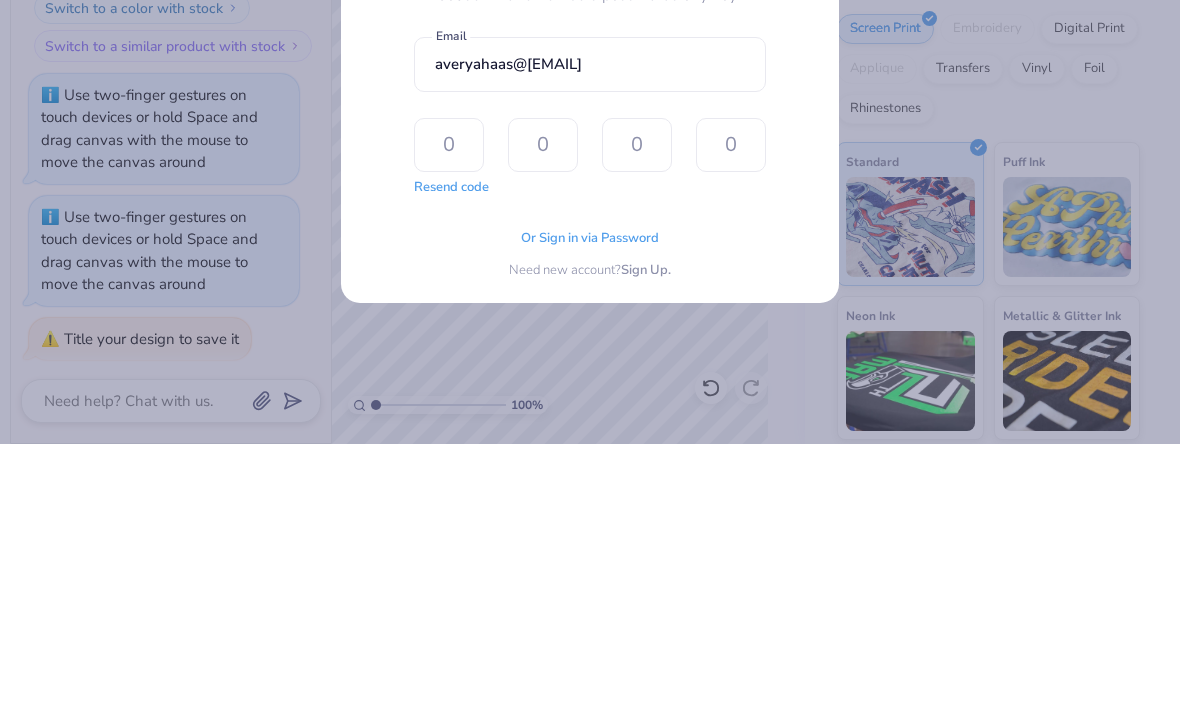 click on "Or Sign in via Password" at bounding box center [590, 508] 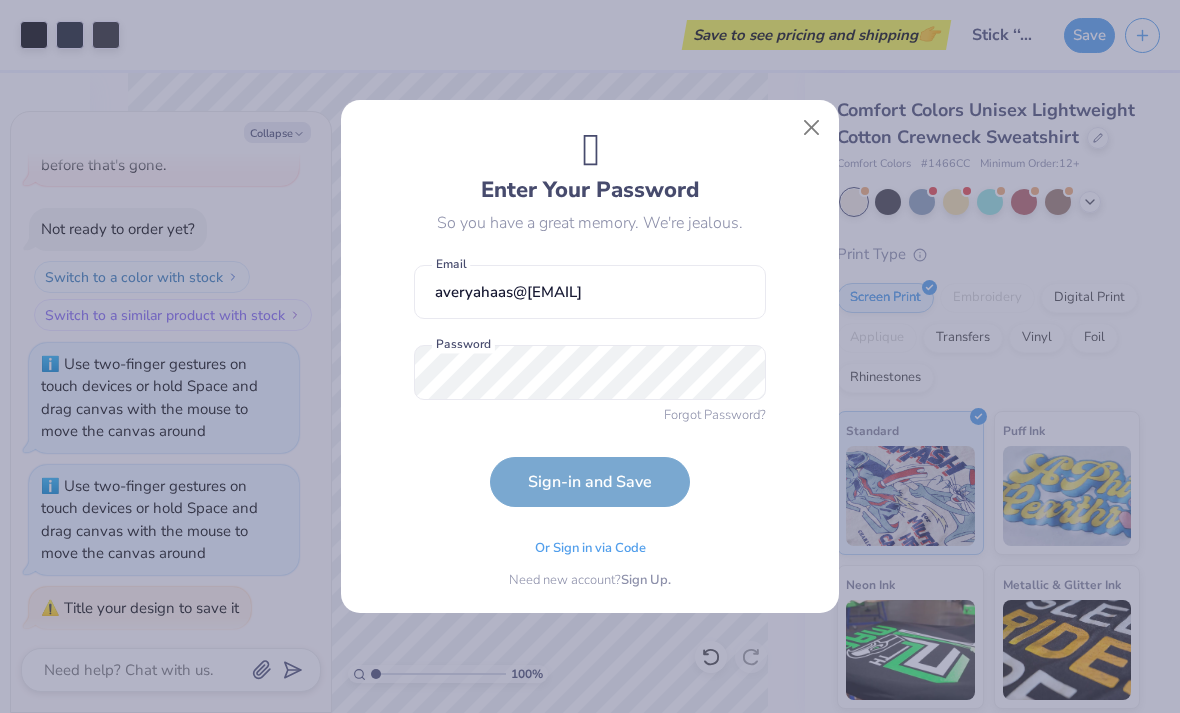 click on "averyahaas@gmail.com Email Password is a required field Password Forgot Password? Sign-in and Save" at bounding box center [590, 381] 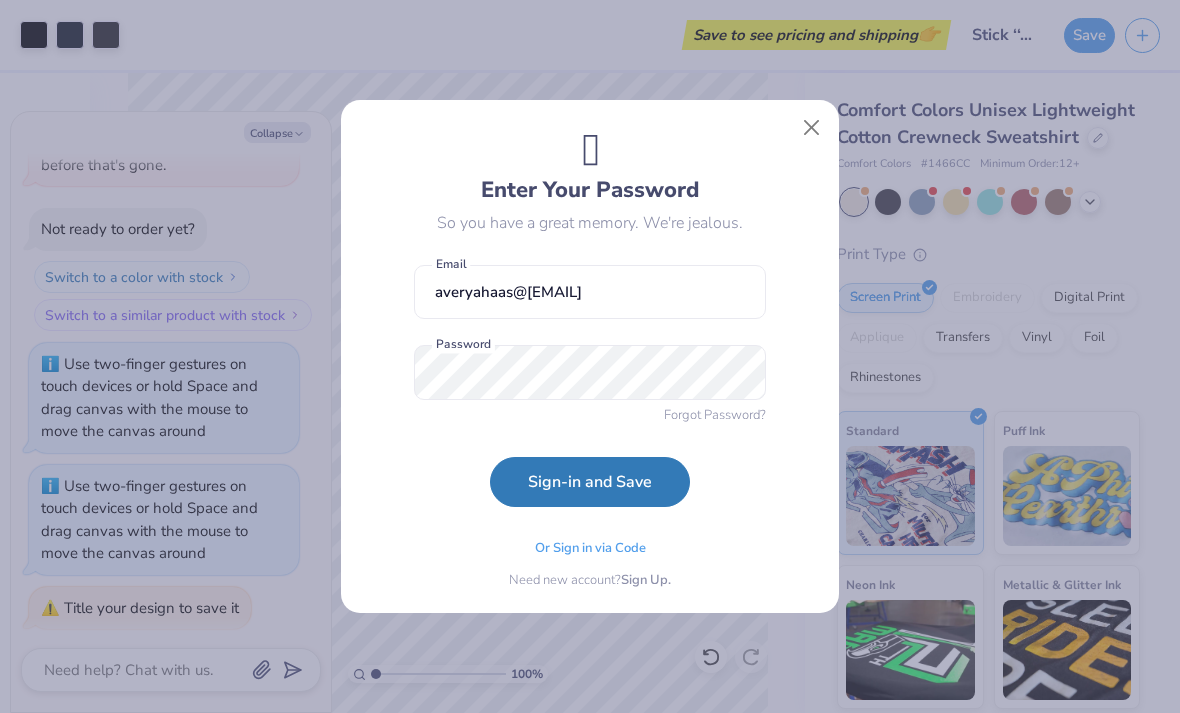 click on "Sign-in and Save" at bounding box center (590, 482) 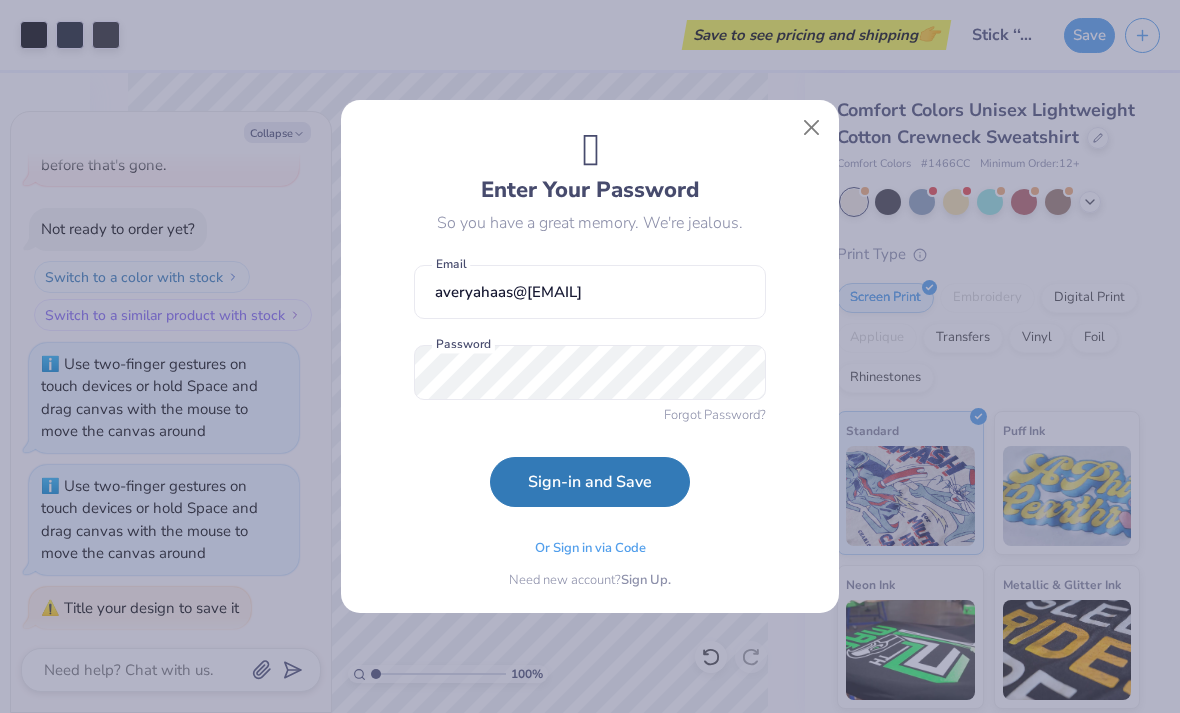 click on "Sign-in and Save" at bounding box center [590, 482] 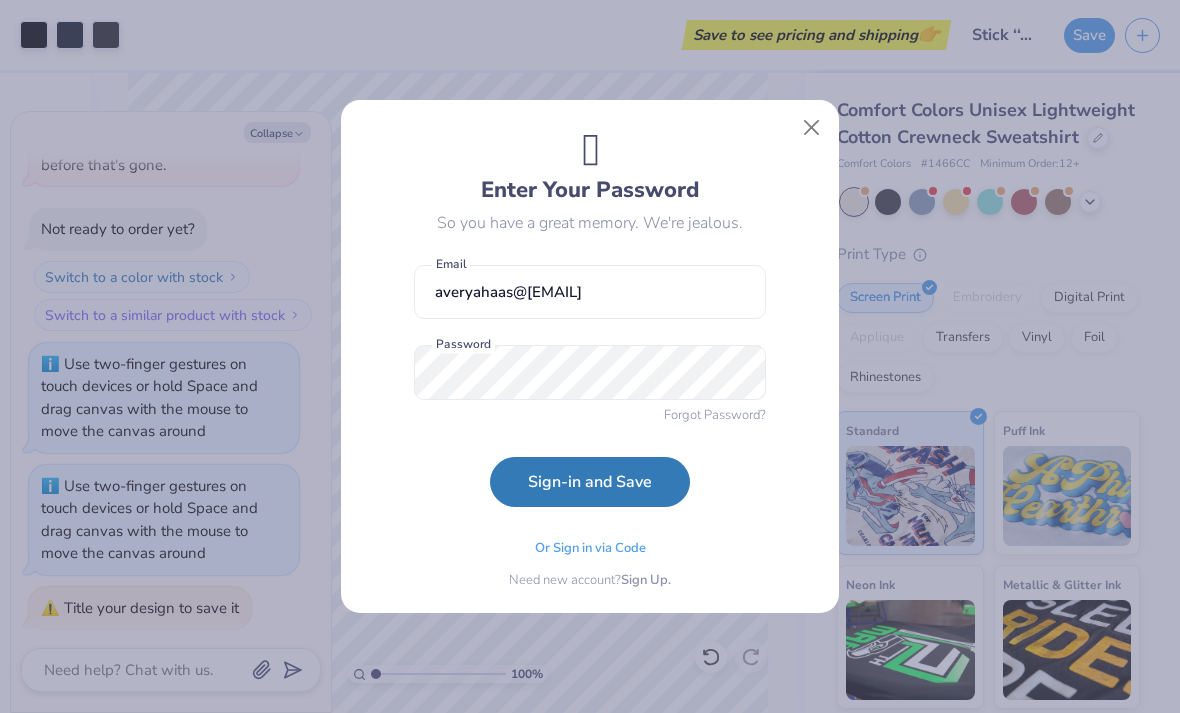 click on "Sign-in and Save" at bounding box center (590, 482) 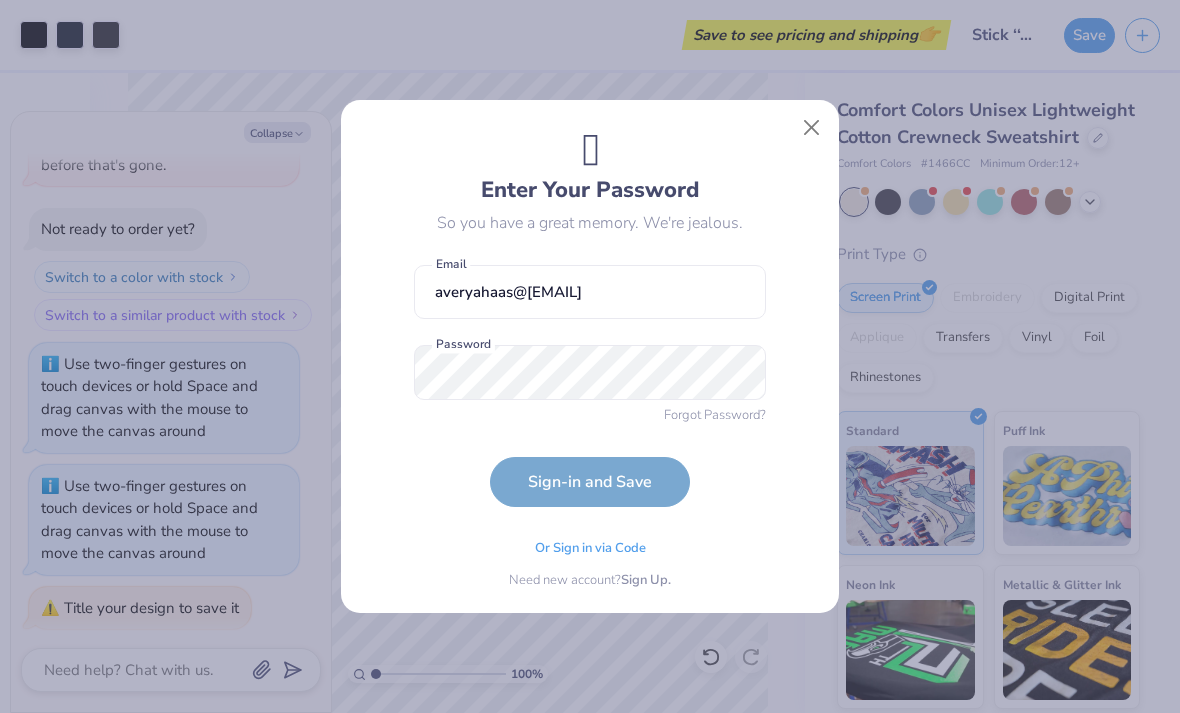 click on "[EMAIL] Email Password Forgot Password? Sign-in and Save" at bounding box center [590, 381] 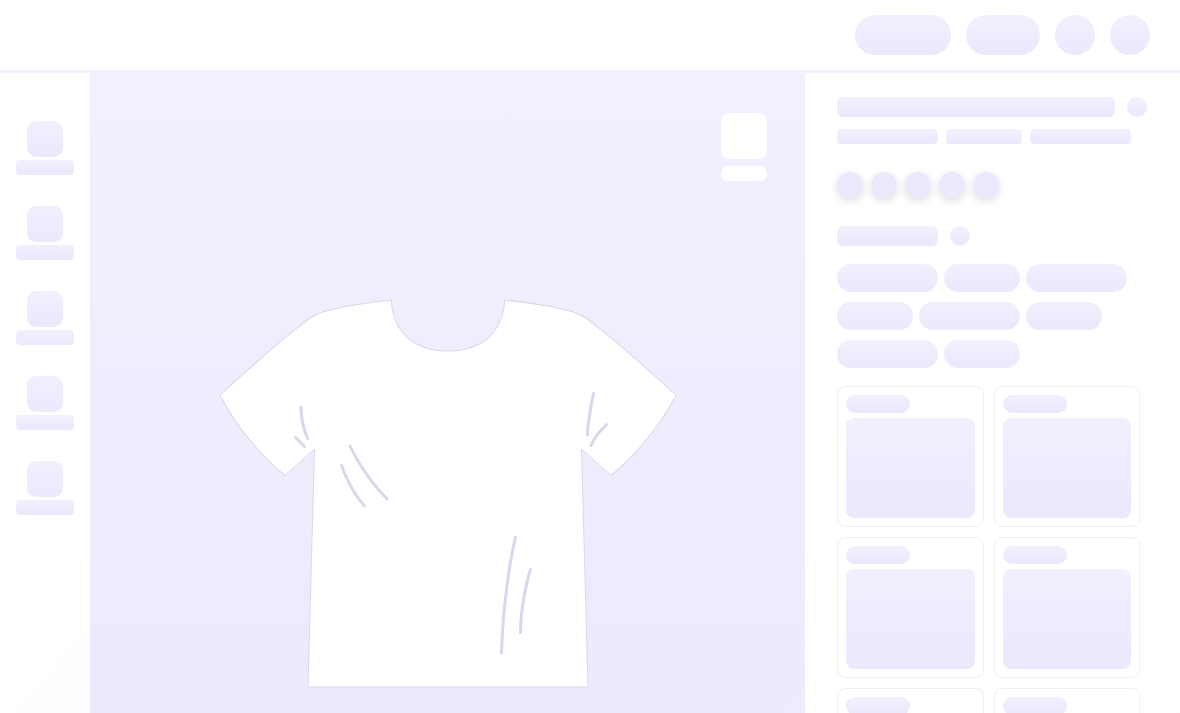scroll, scrollTop: 0, scrollLeft: 0, axis: both 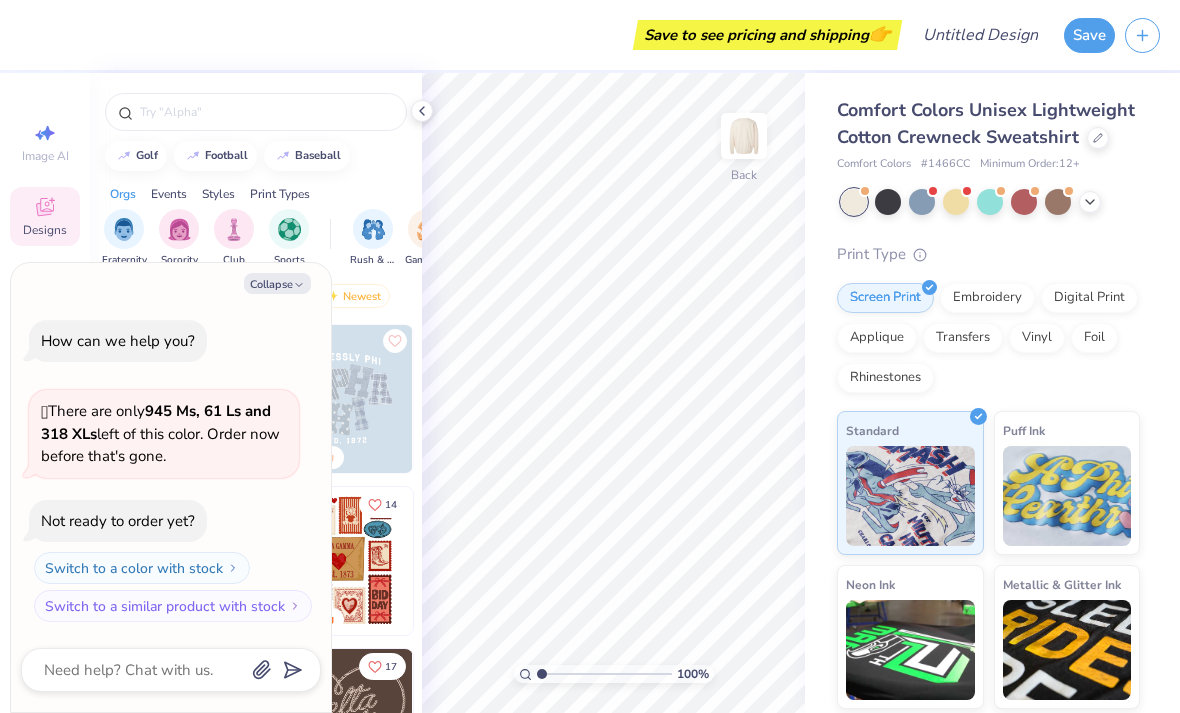 click on "Collapse" at bounding box center [277, 283] 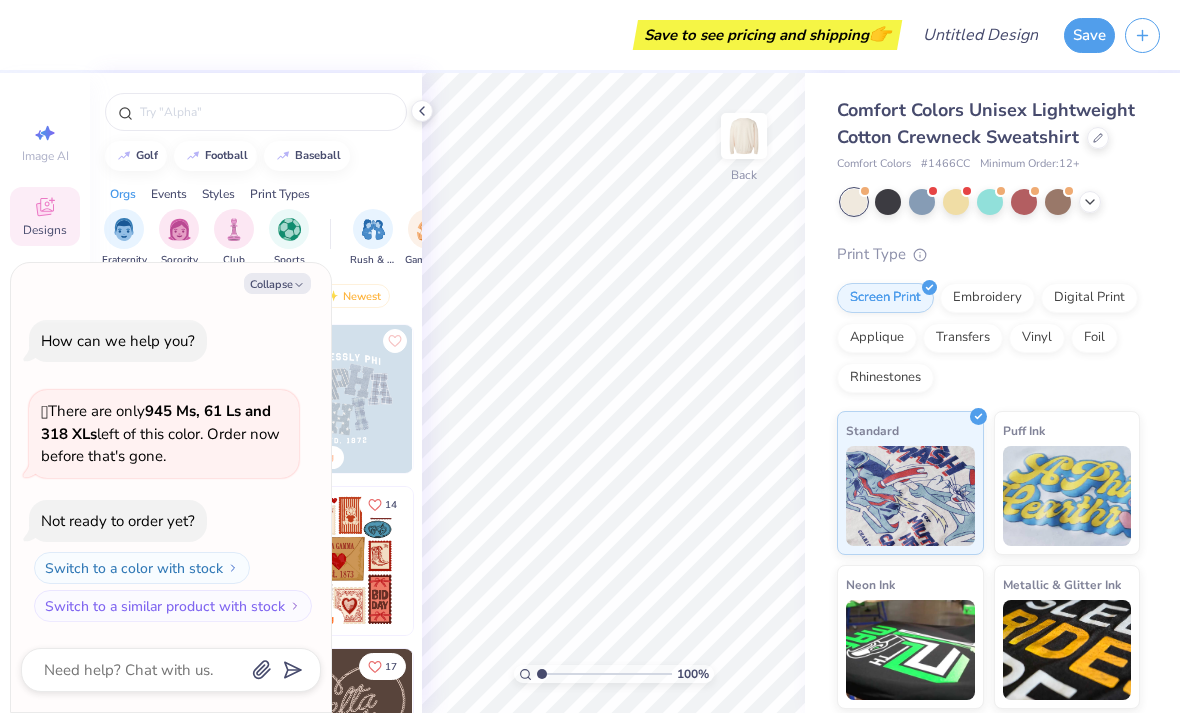 type on "x" 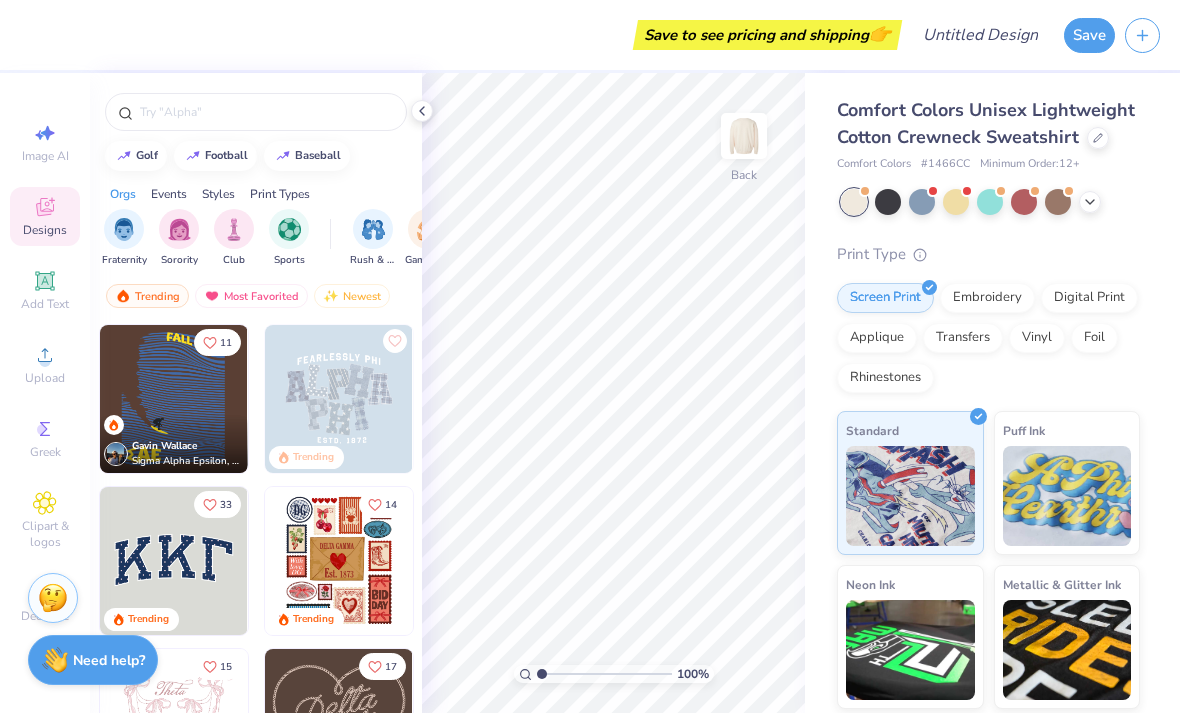 click on "Upload" at bounding box center (45, 378) 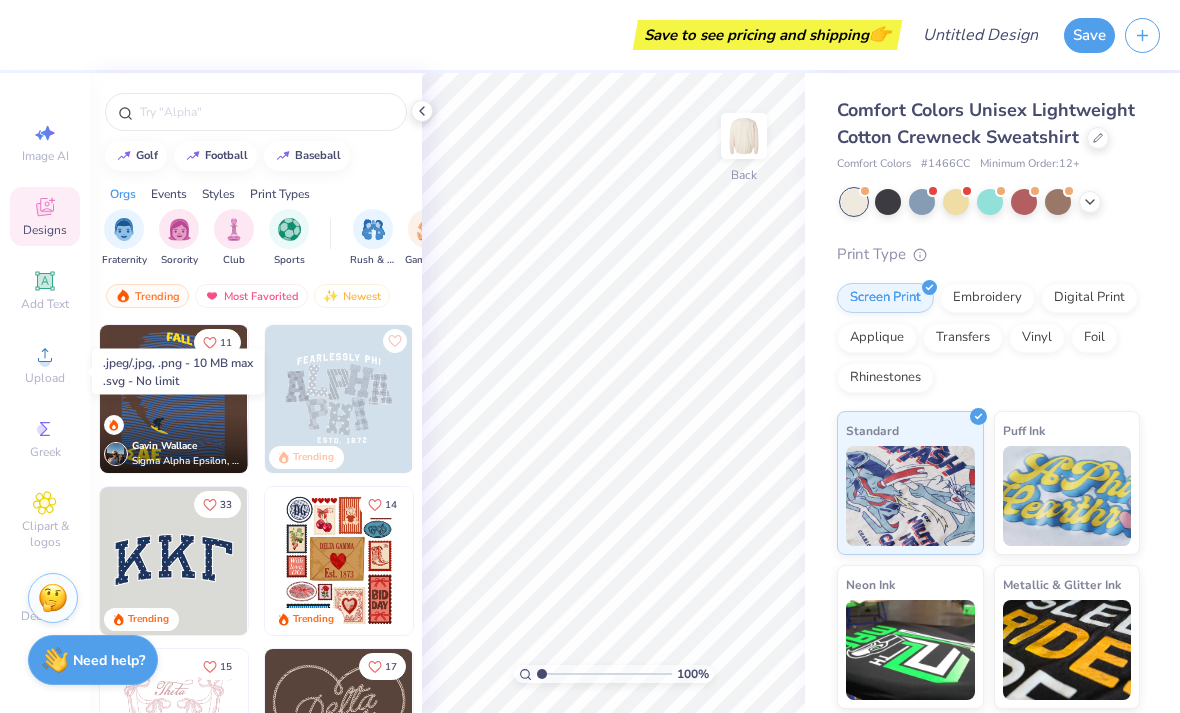 click on "Upload" at bounding box center (45, 378) 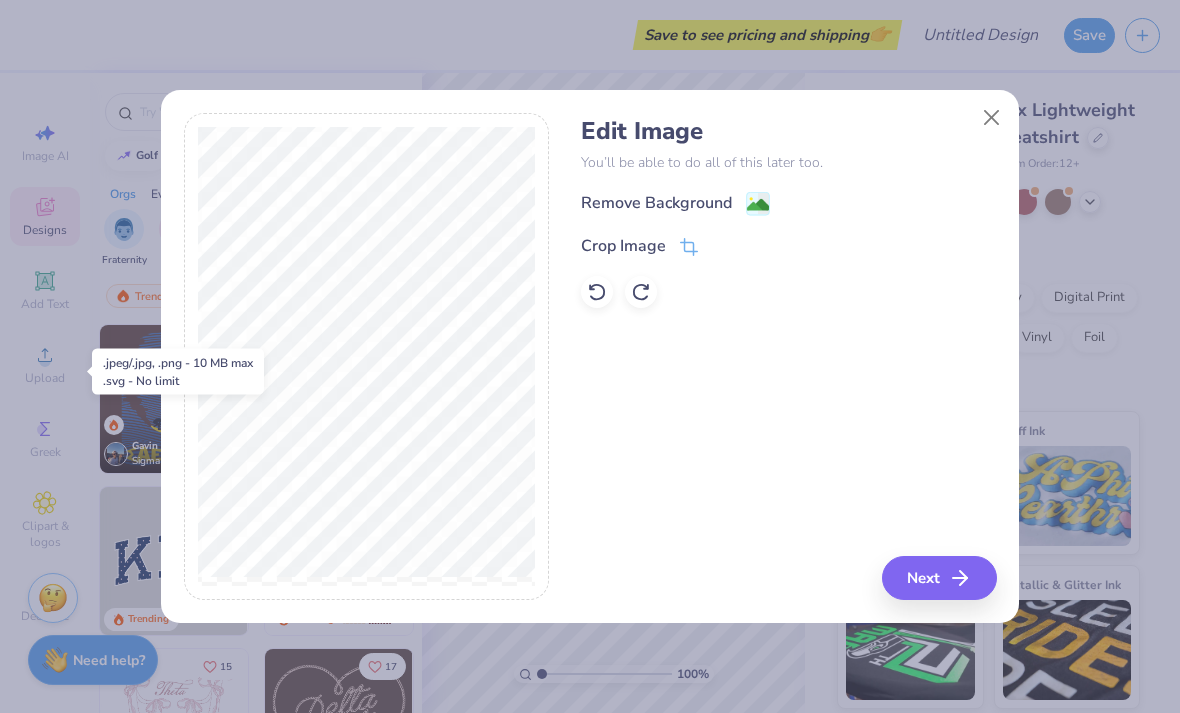 click on "Next" at bounding box center (939, 578) 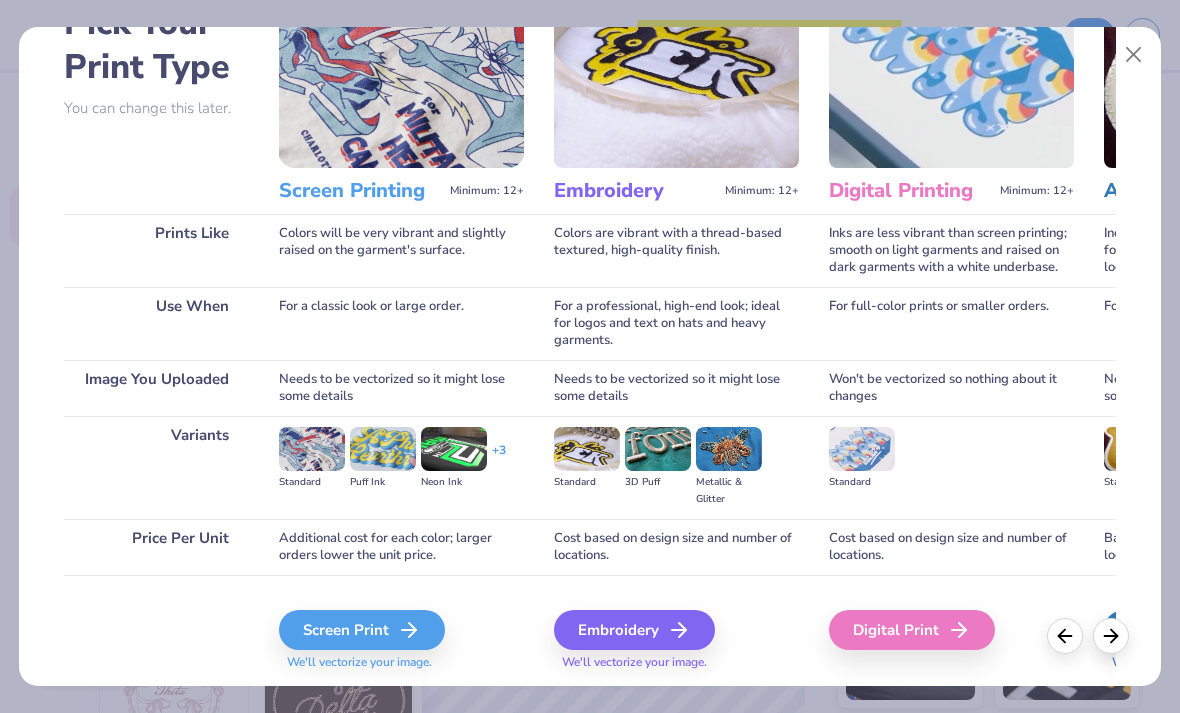 scroll, scrollTop: 130, scrollLeft: 0, axis: vertical 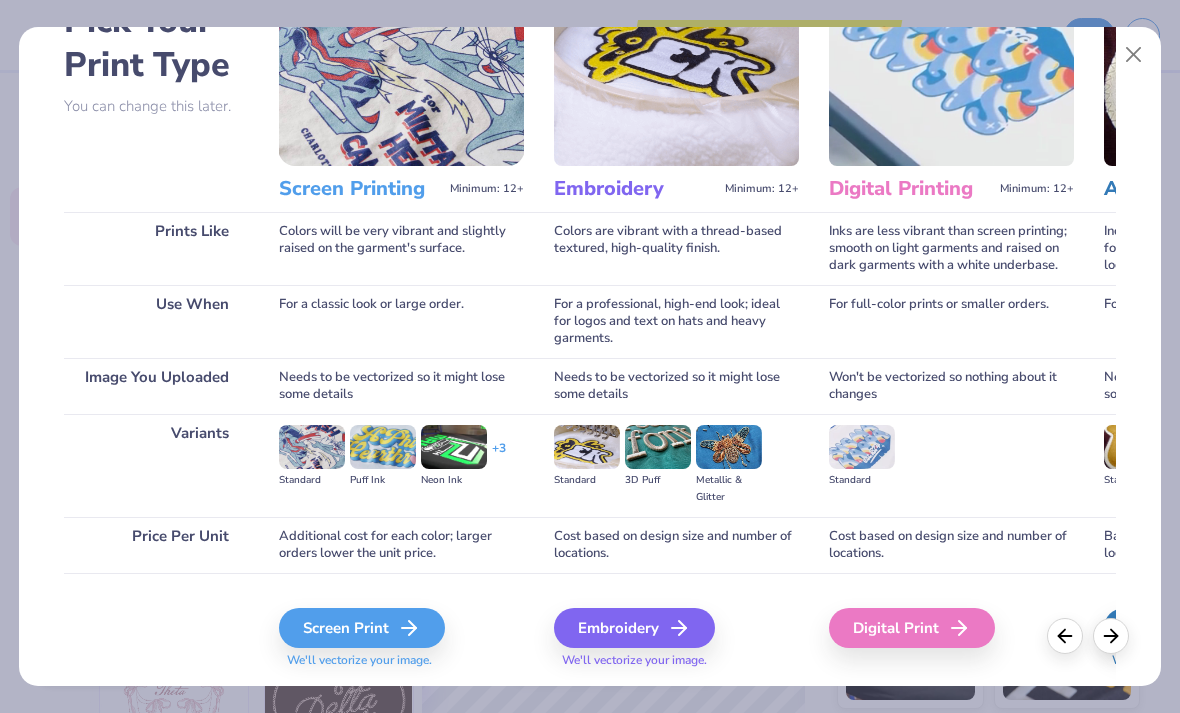 click on "Screen Print" at bounding box center [362, 628] 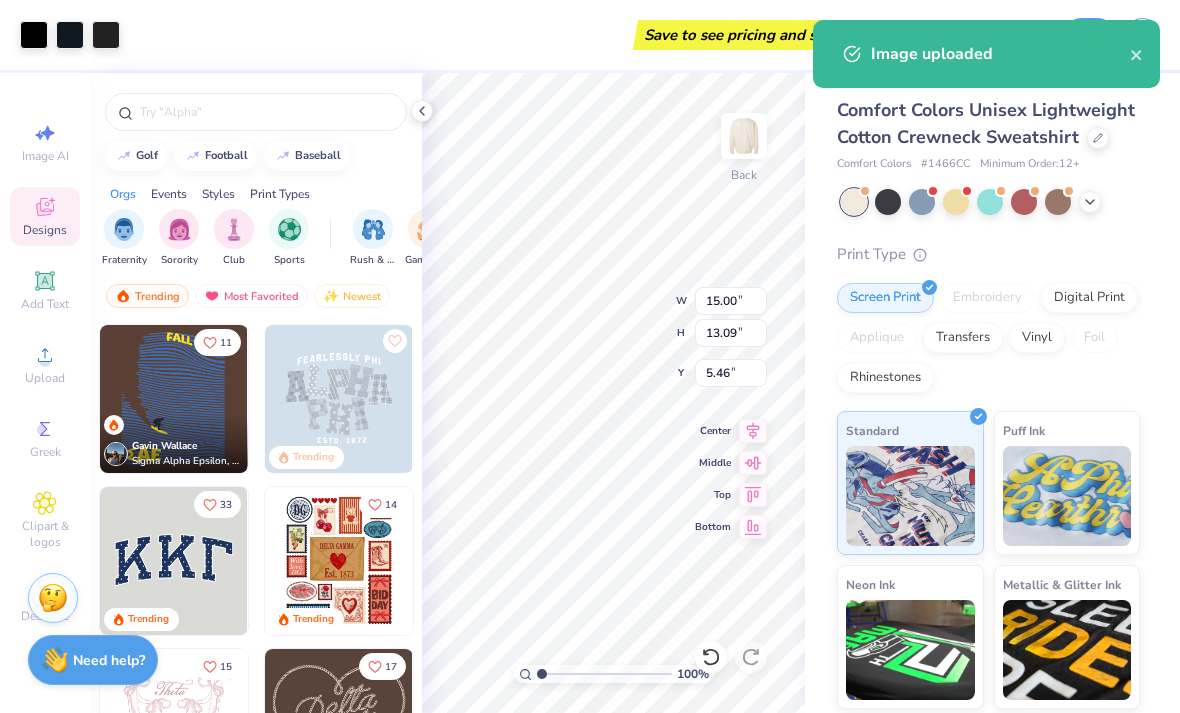 type on "11.78" 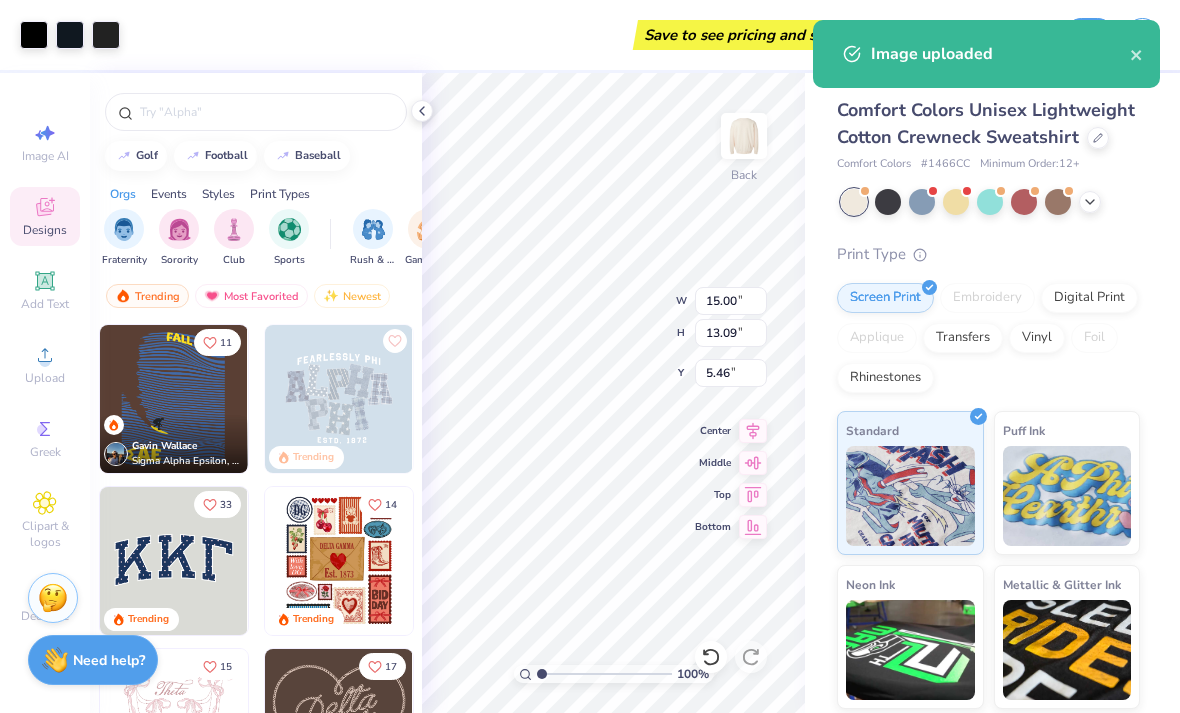 type on "10.28" 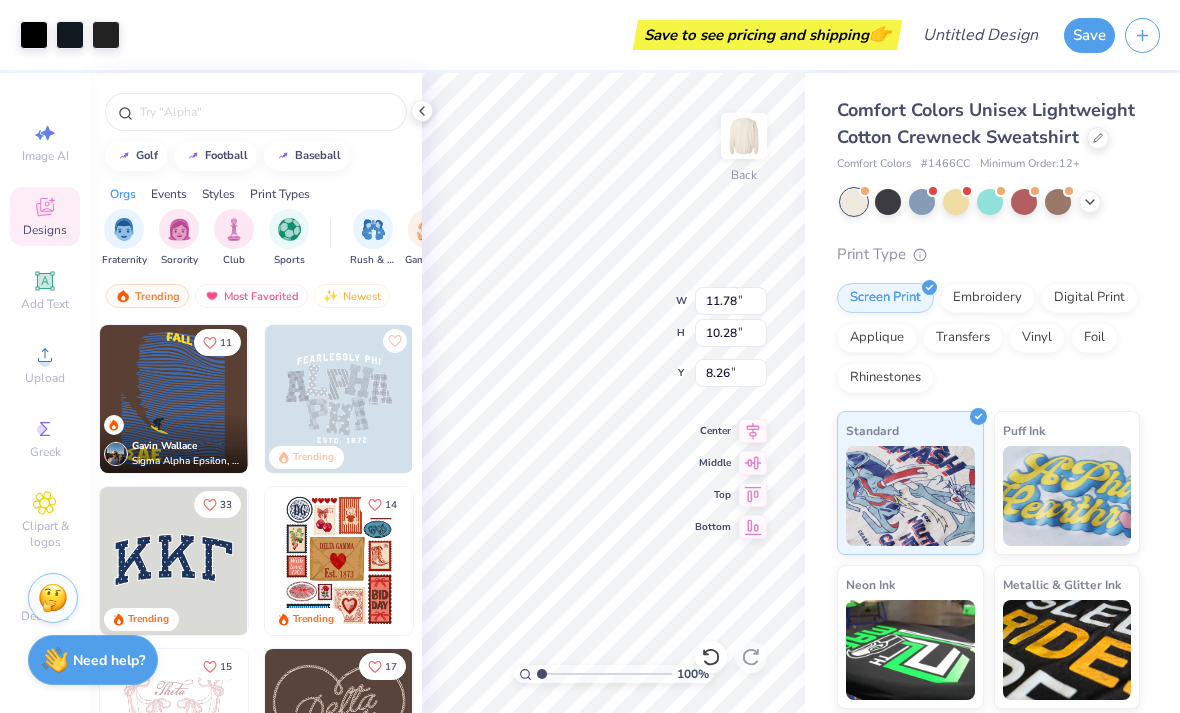 type on "4.00" 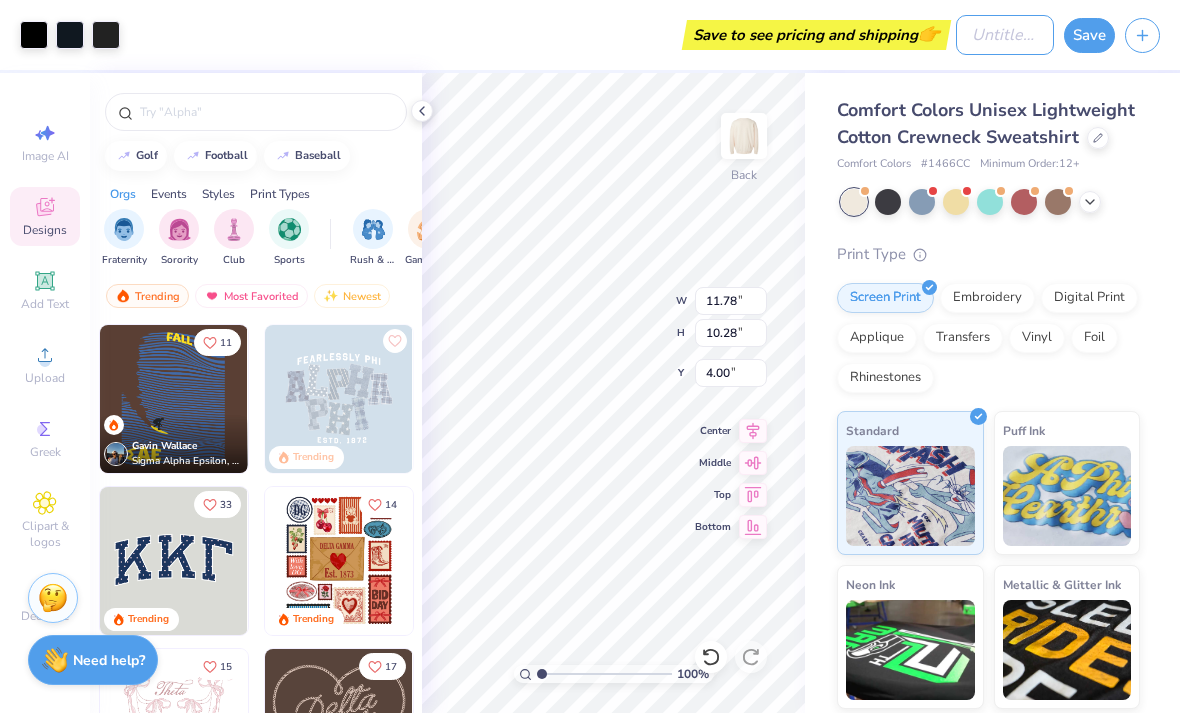 click on "Design Title" at bounding box center [1005, 35] 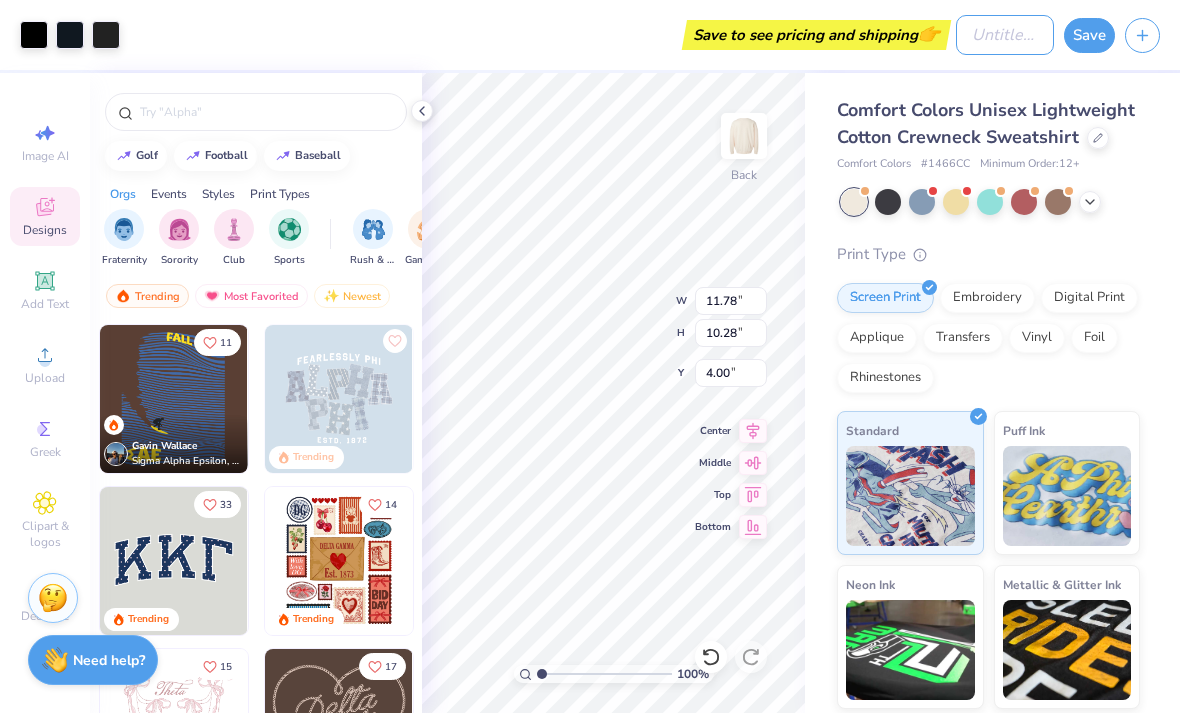type on "T" 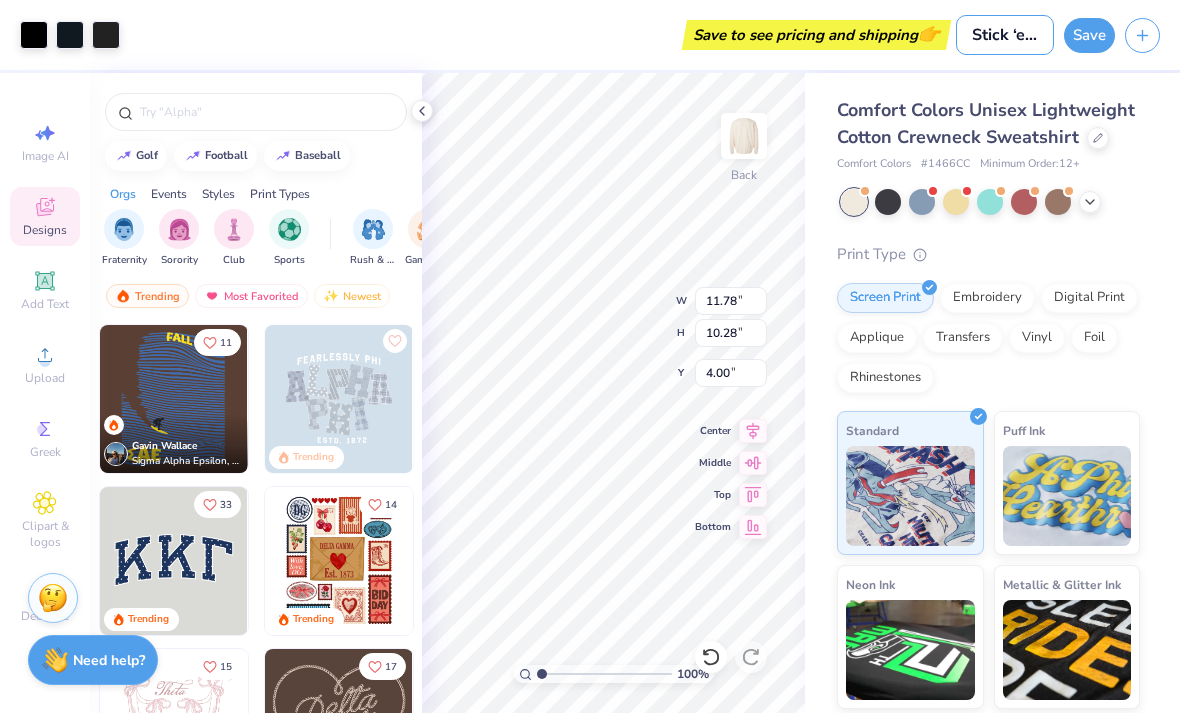 type on "Stick ‘em up" 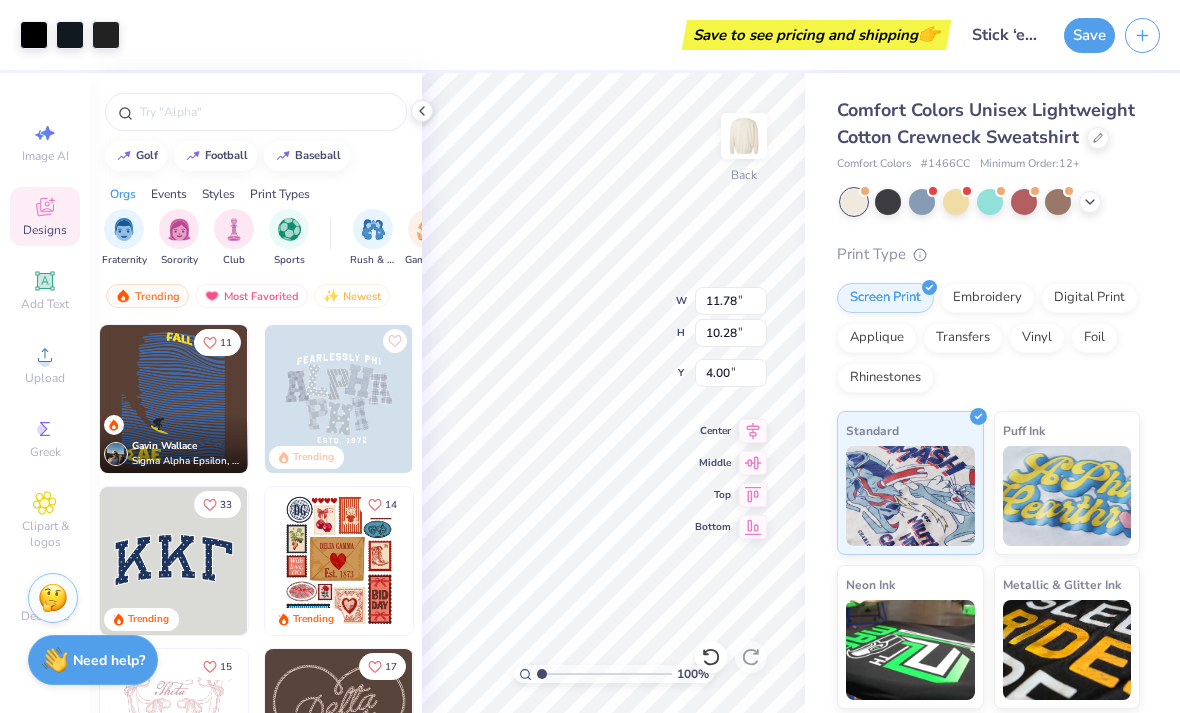 click on "Save" at bounding box center (1089, 35) 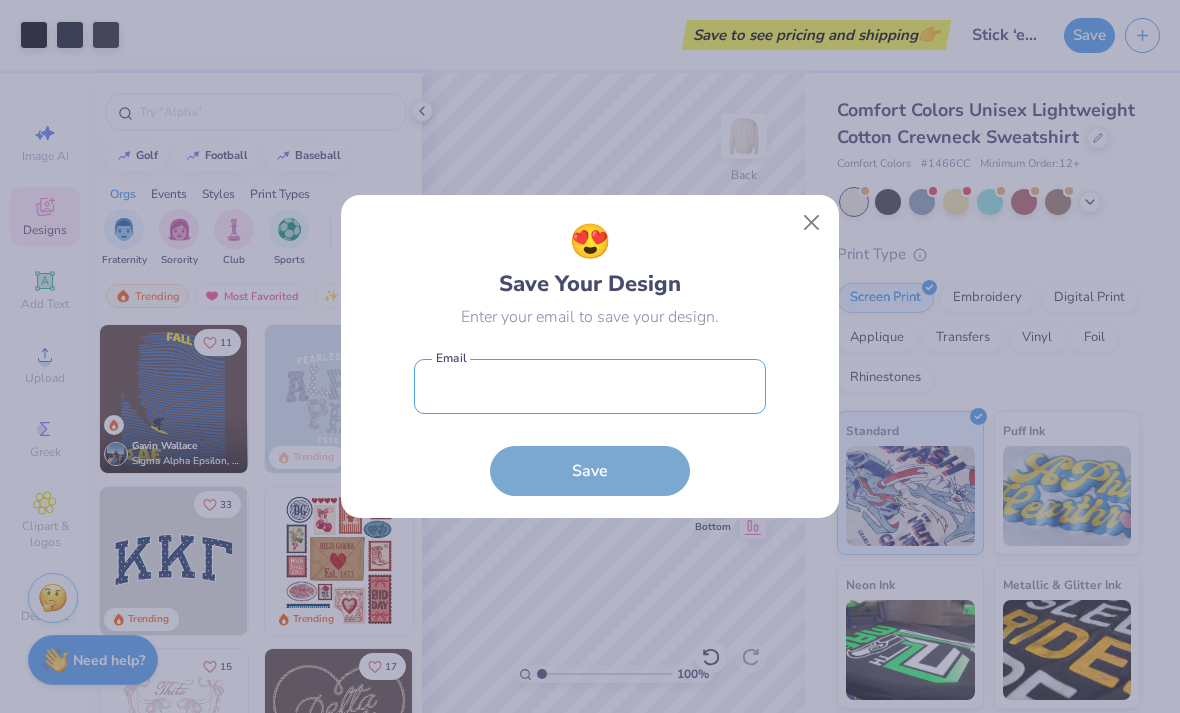click at bounding box center [590, 386] 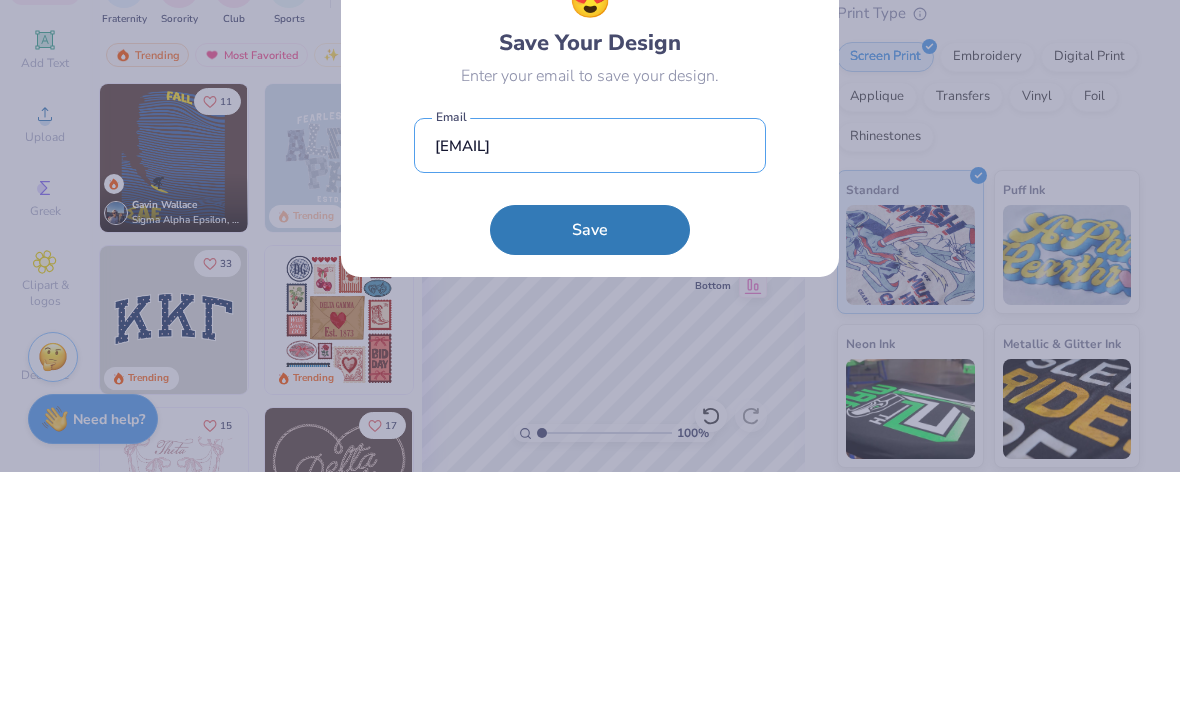 type on "[EMAIL]" 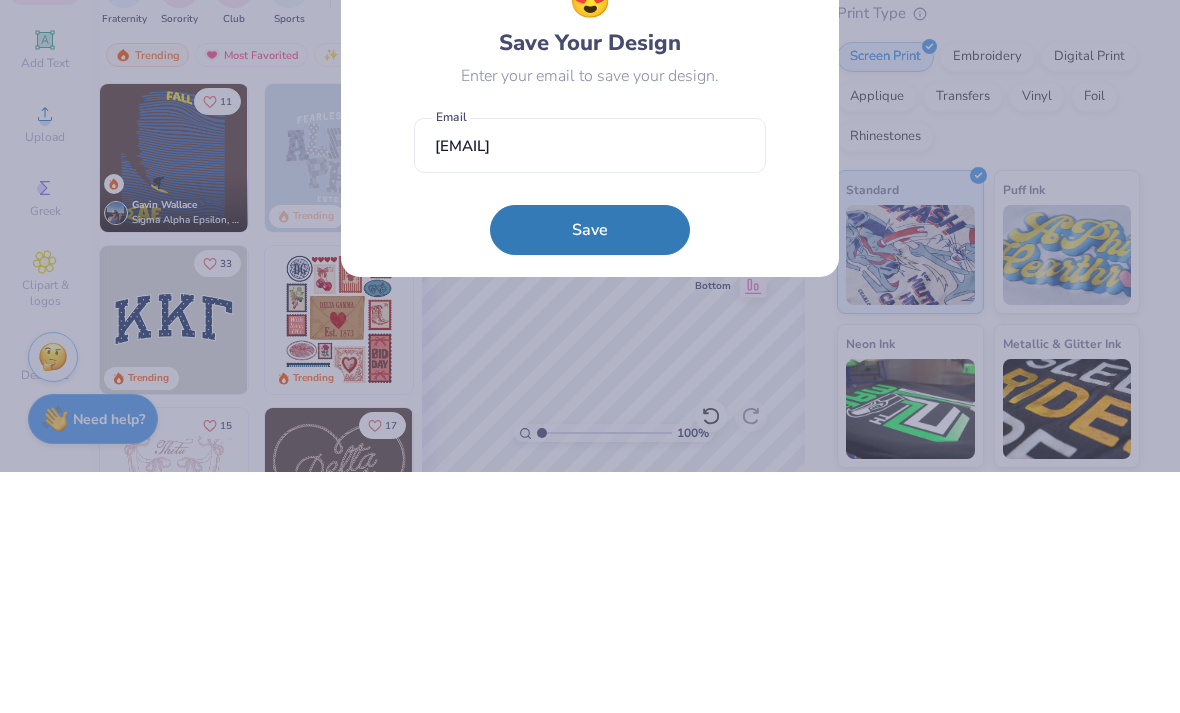 click on "Save" at bounding box center (590, 471) 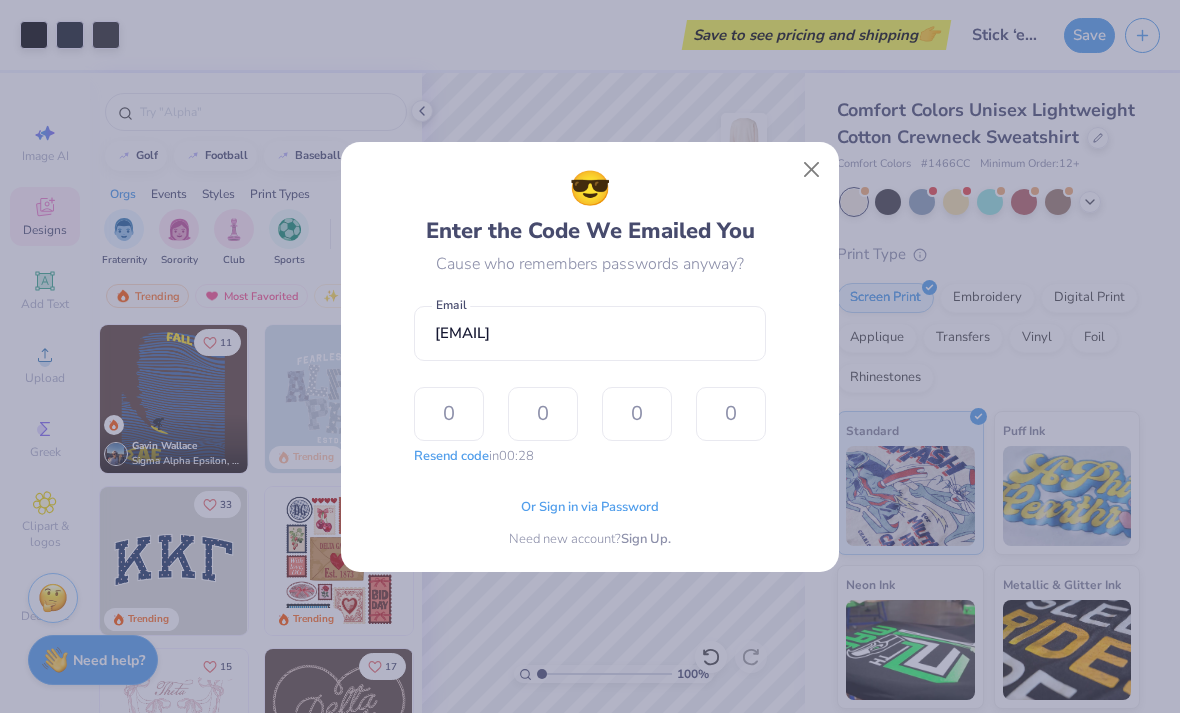 click on "Or Sign in via Password Need new account?  Sign Up." at bounding box center [590, 517] 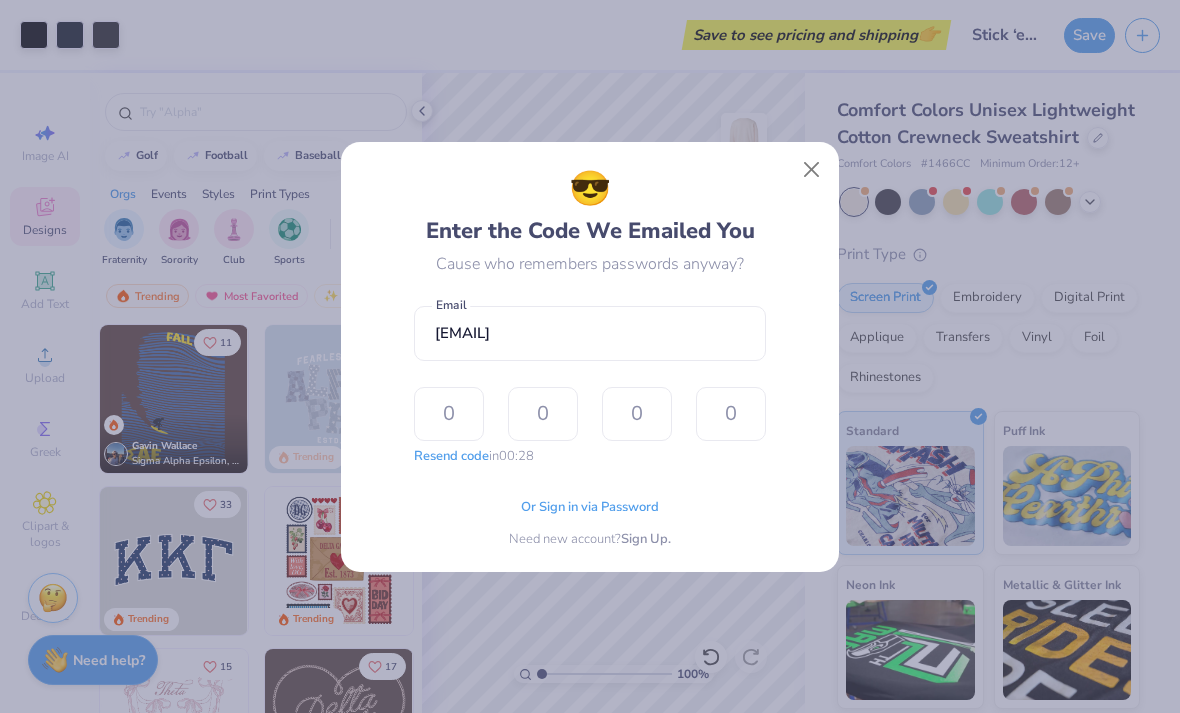 click on "Or Sign in via Password" at bounding box center (590, 508) 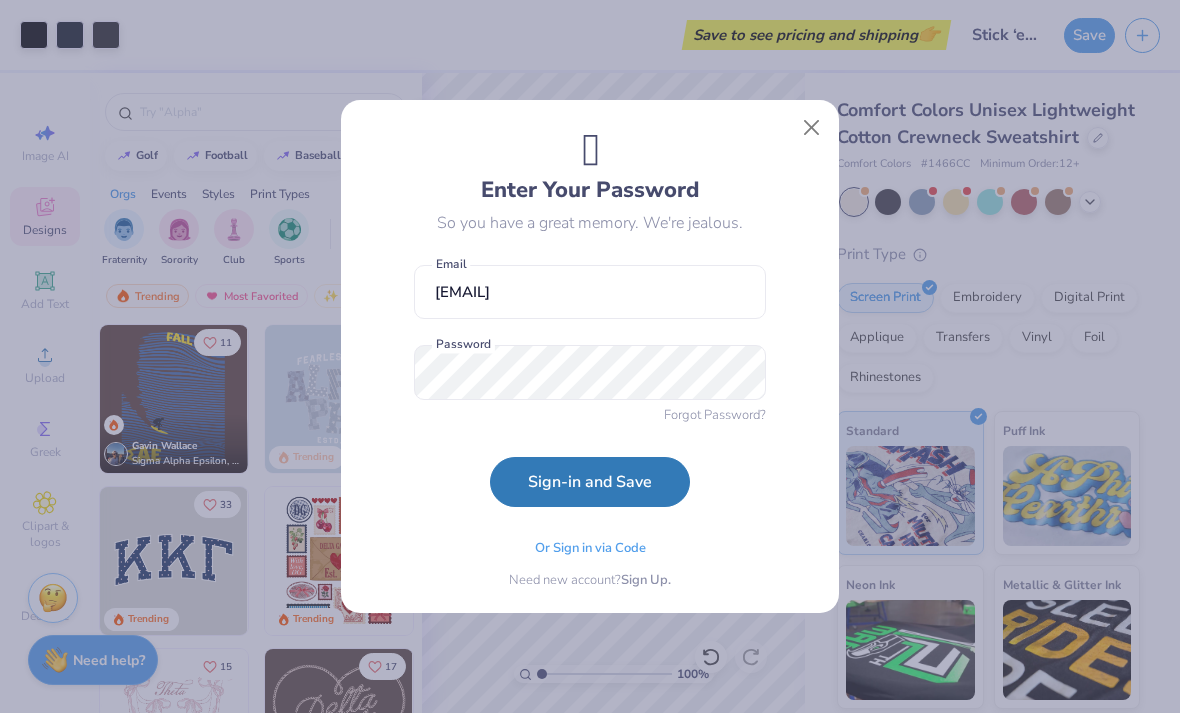 click on "Sign-in and Save" at bounding box center (590, 482) 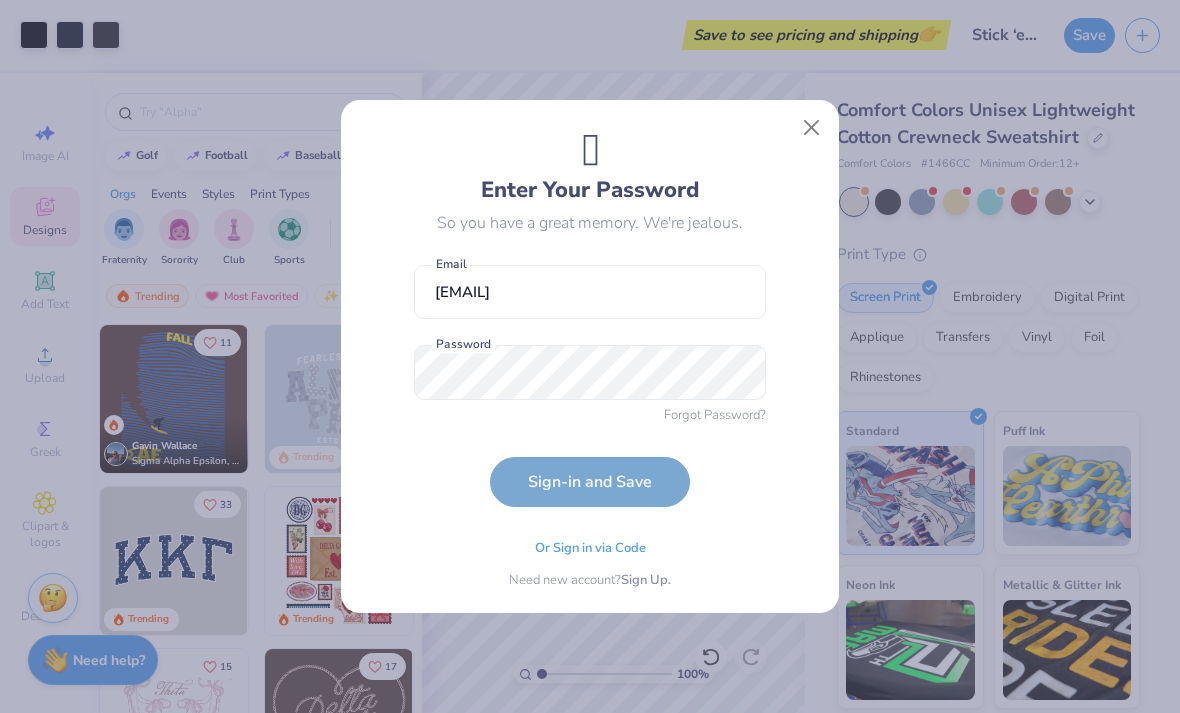 click on "Sign-in and Save" at bounding box center (590, 482) 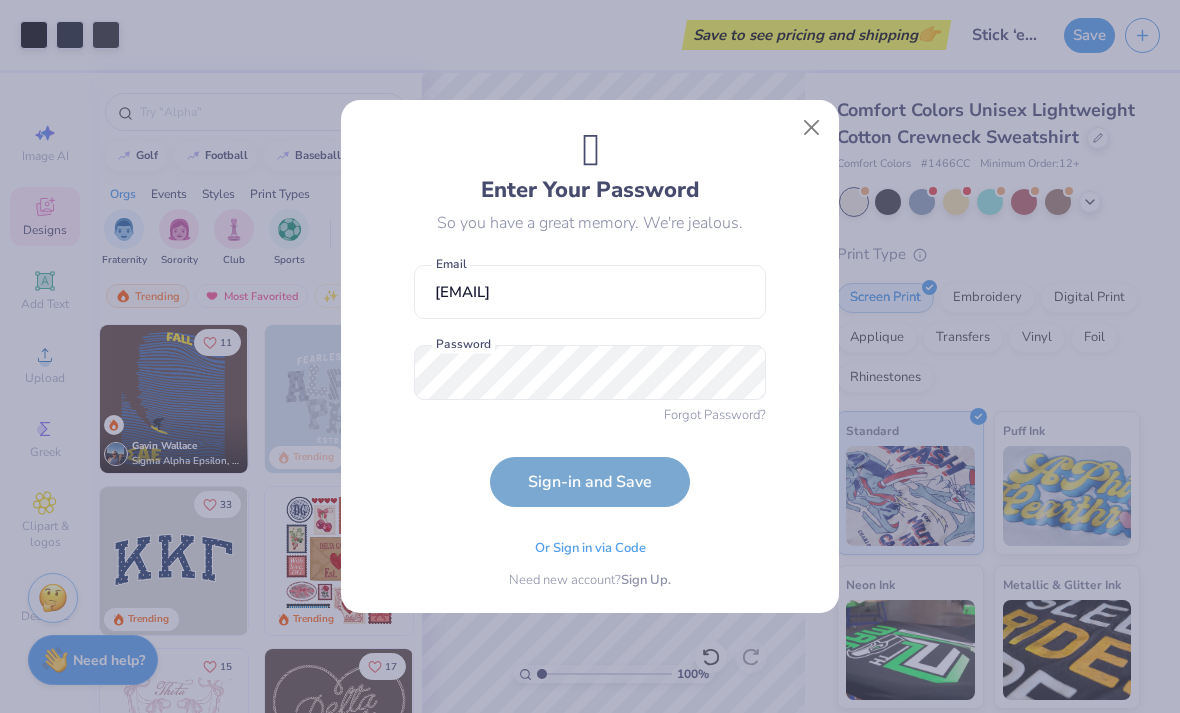 click on "Sign-in and Save" at bounding box center [590, 482] 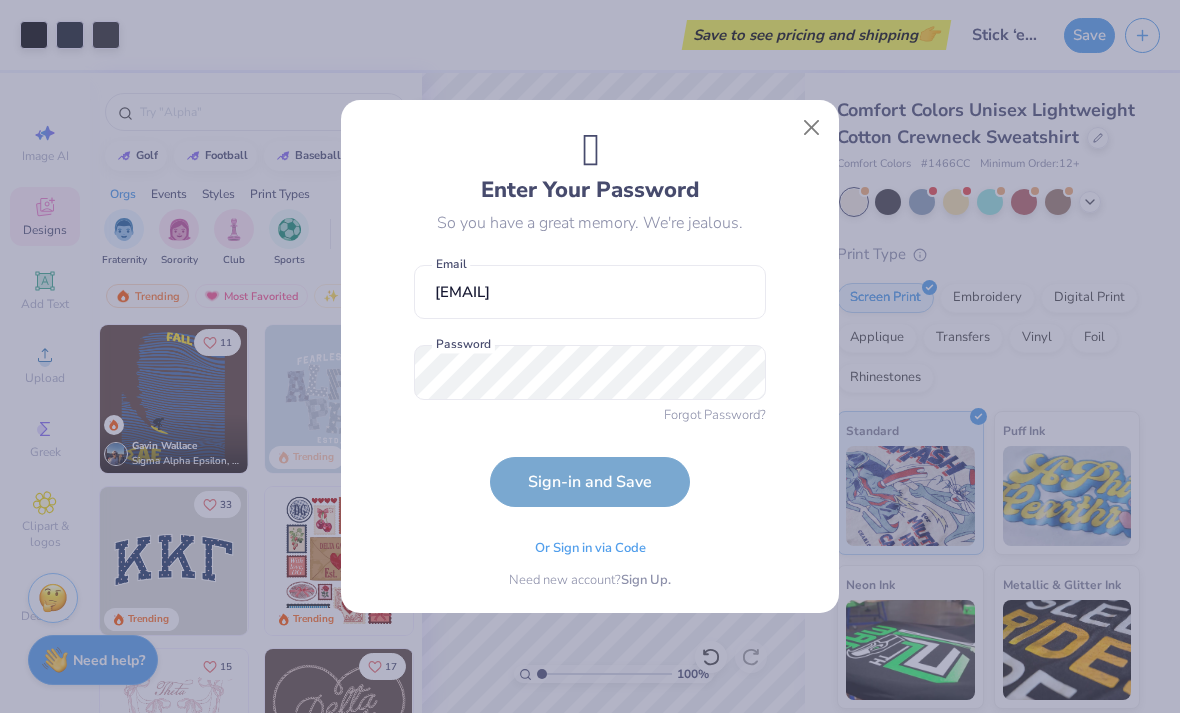 click on "[EMAIL] Email Password Forgot Password? Sign-in and Save" at bounding box center (590, 381) 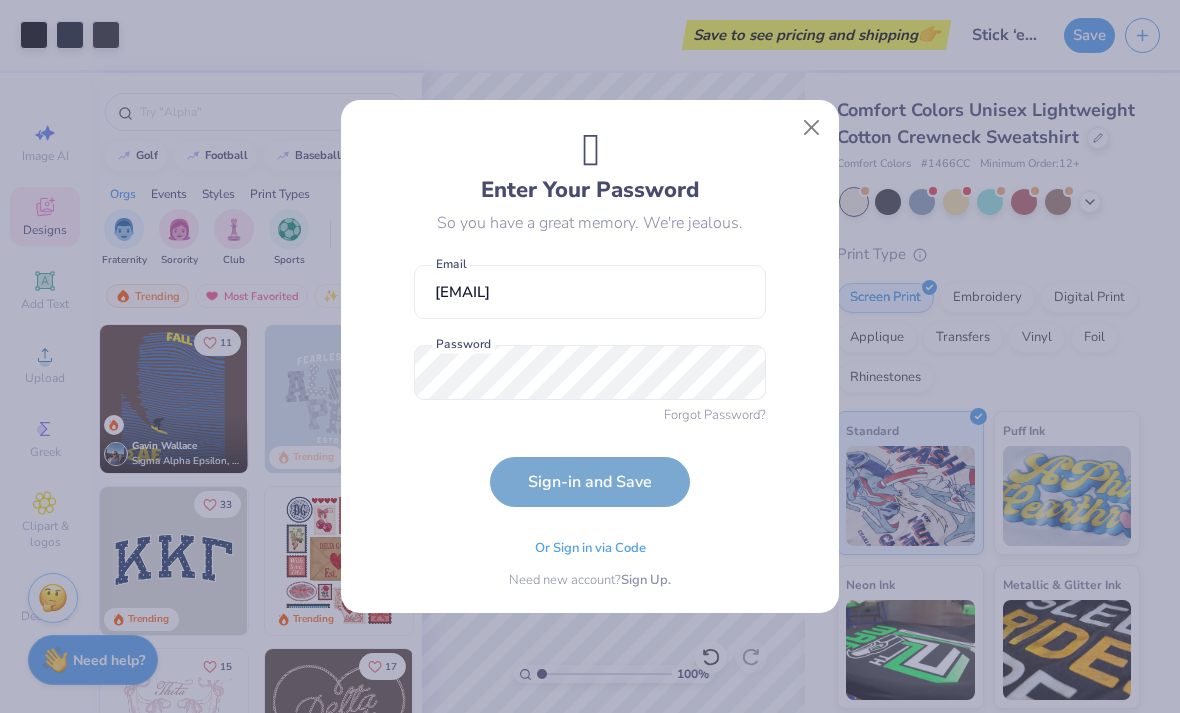 click on "Sign-in and Save" at bounding box center [590, 482] 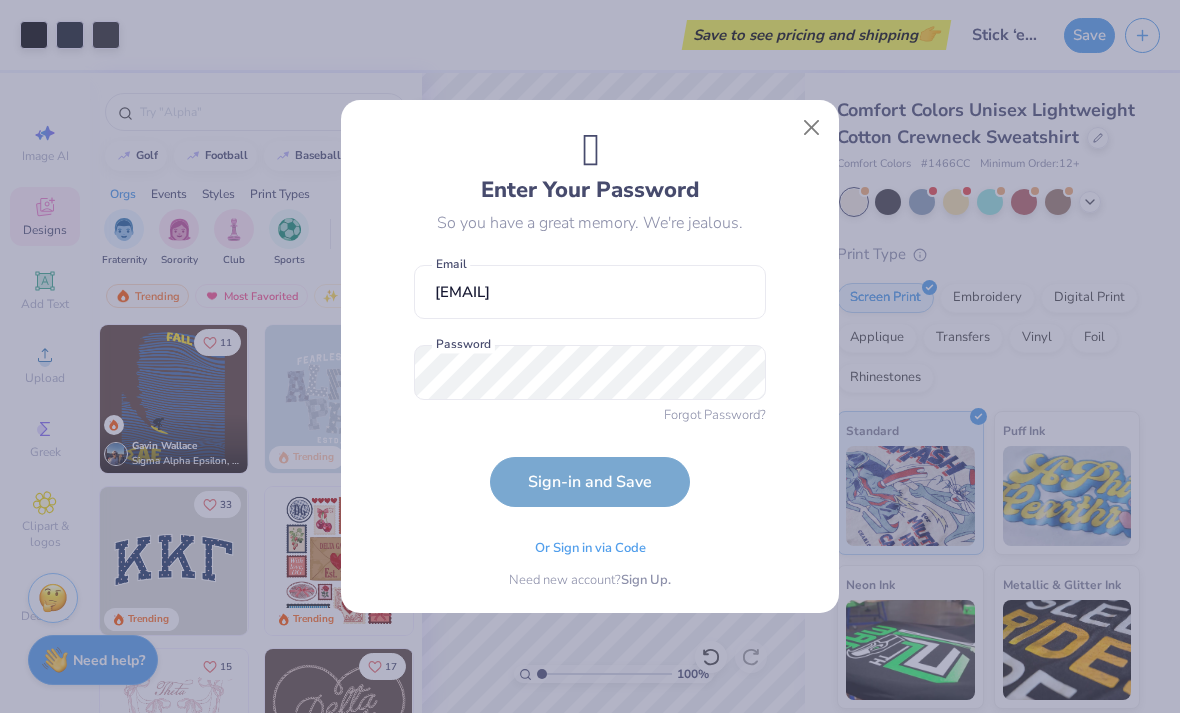 click on "Or Sign in via Code" at bounding box center [590, 549] 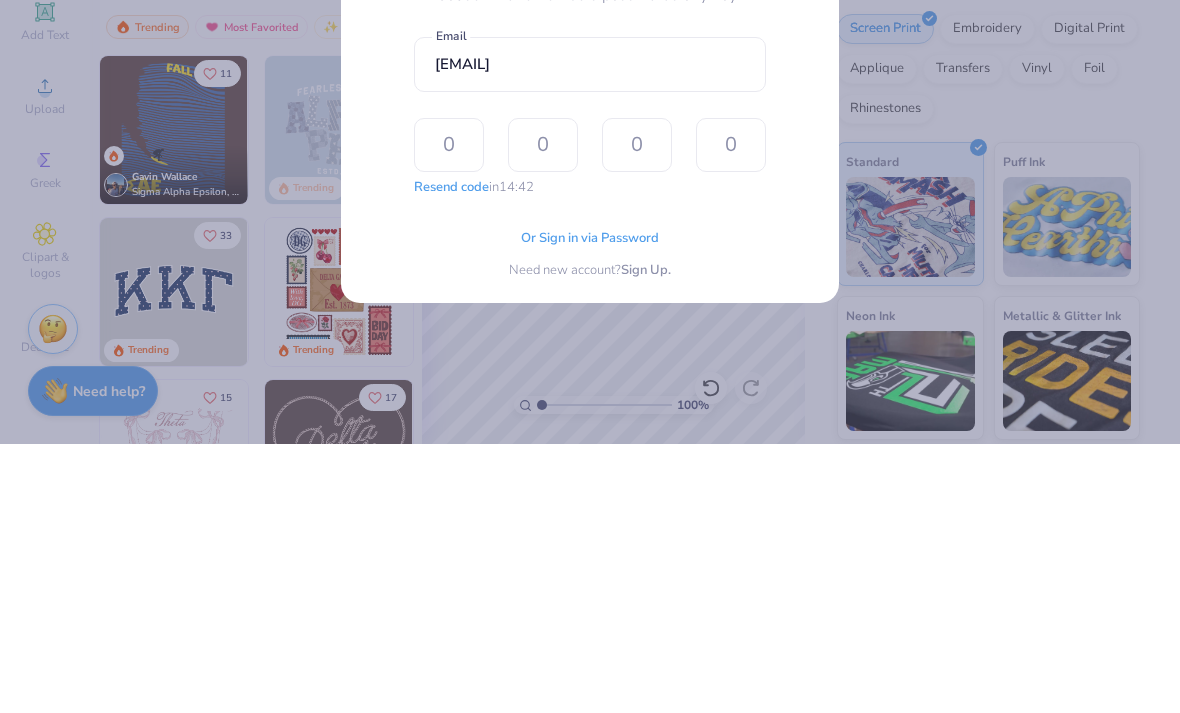 type on "1" 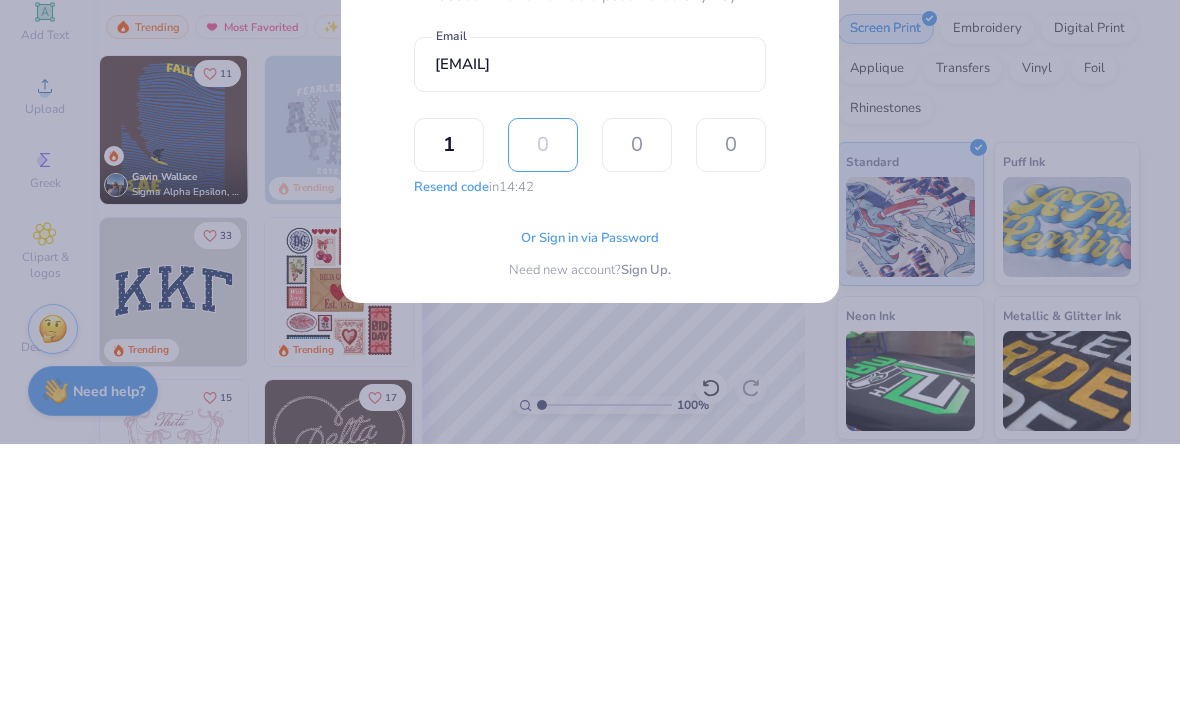 type on "4" 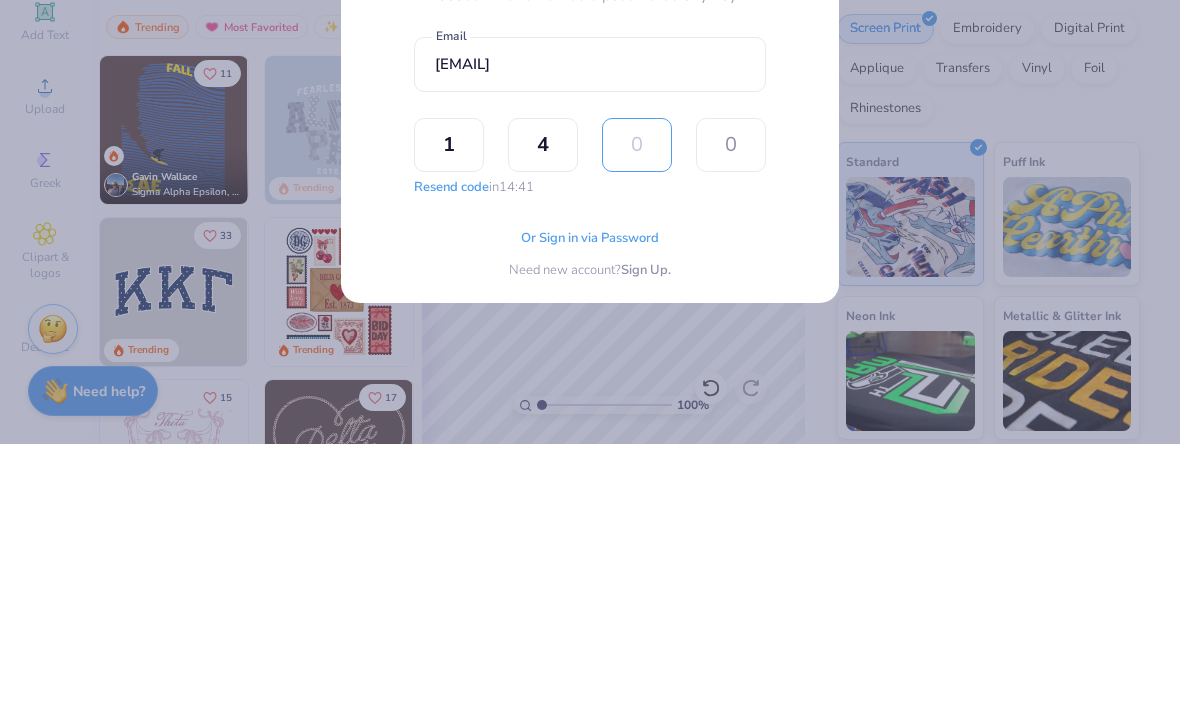 type on "2" 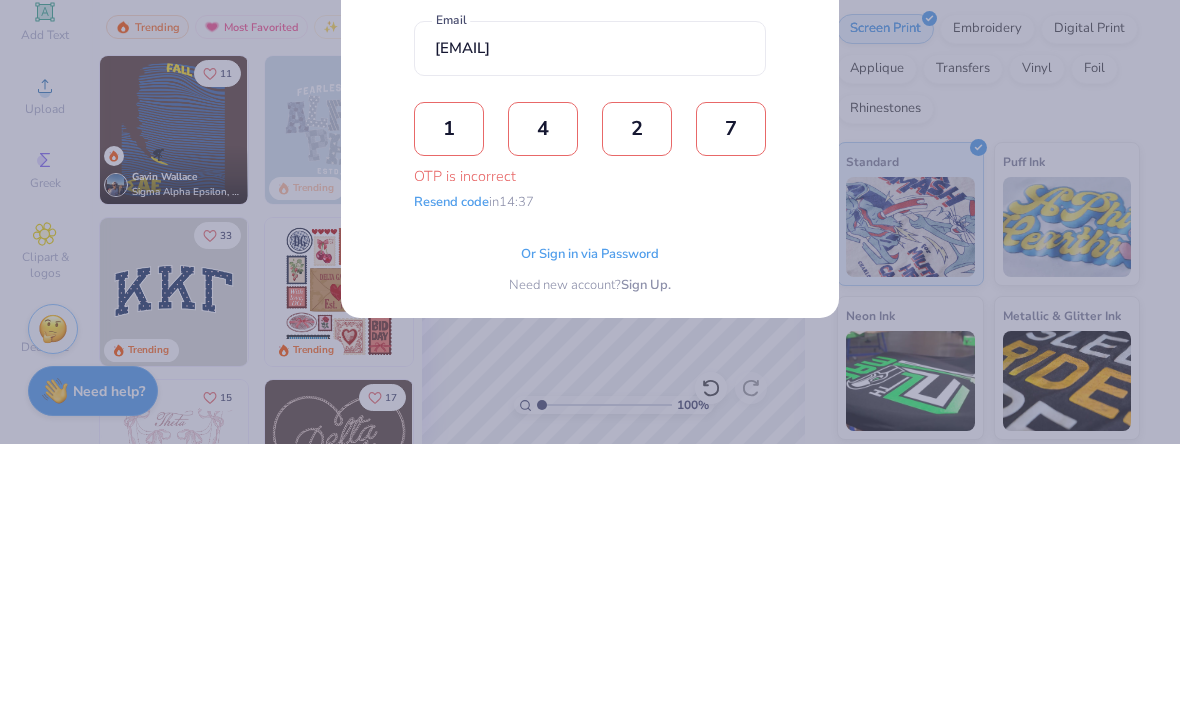 type on "7" 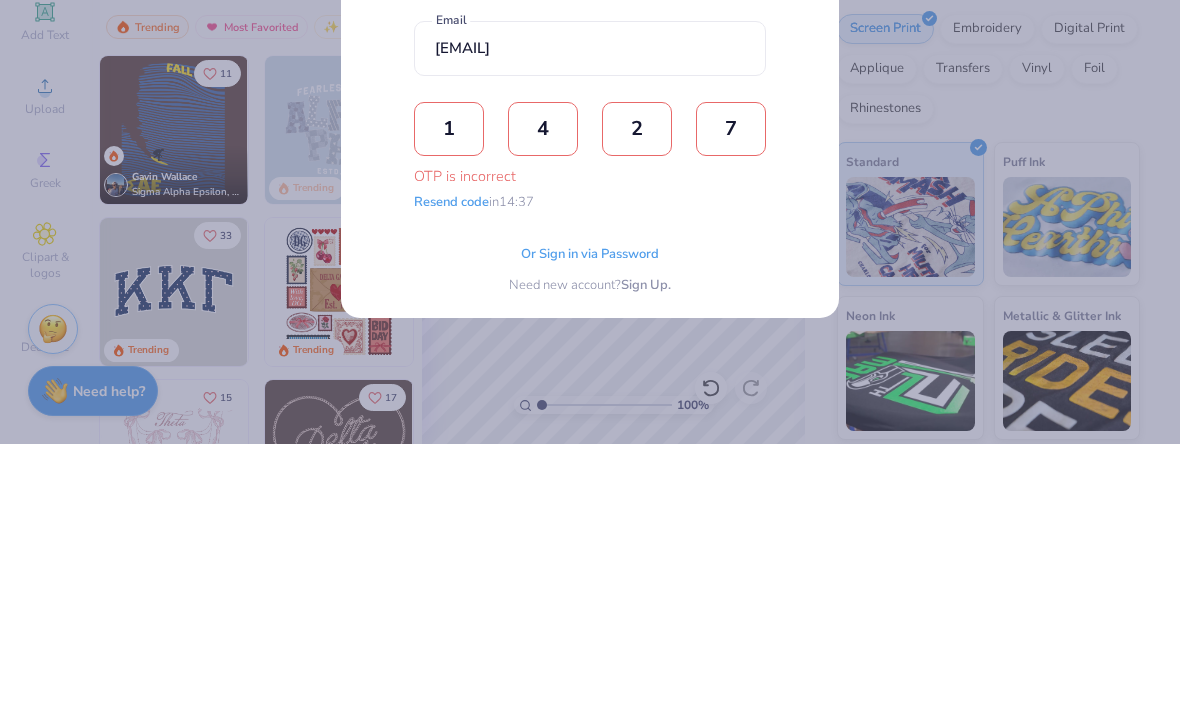 type 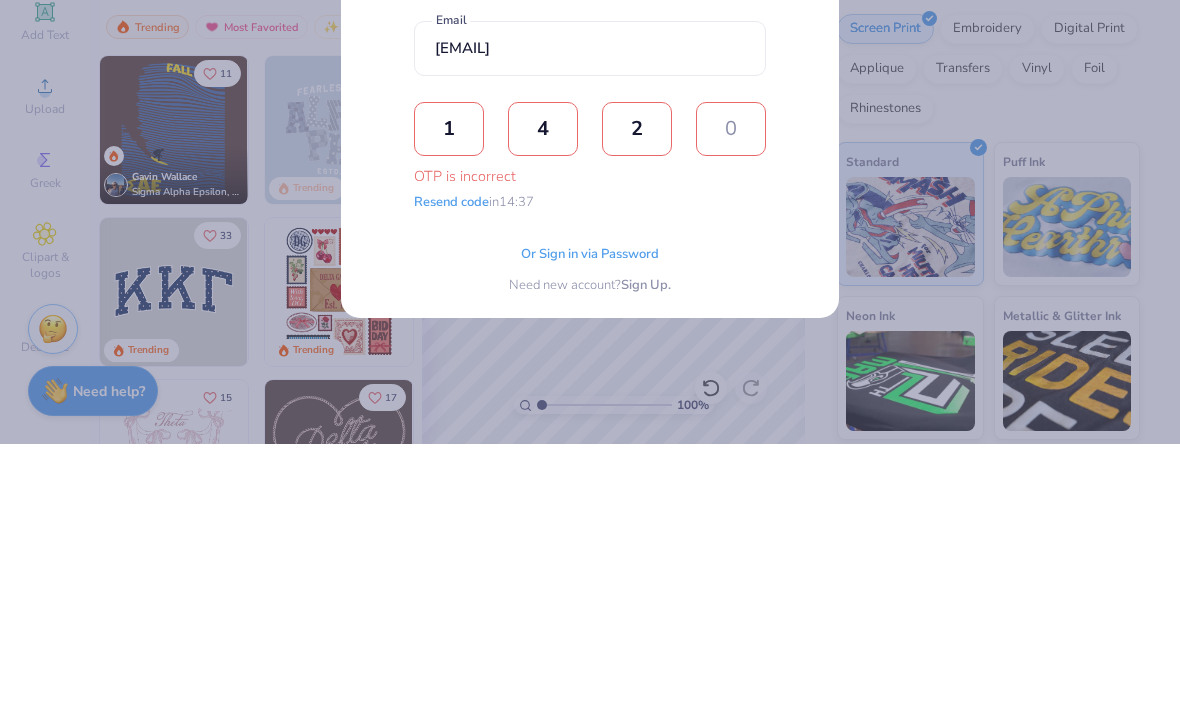 type 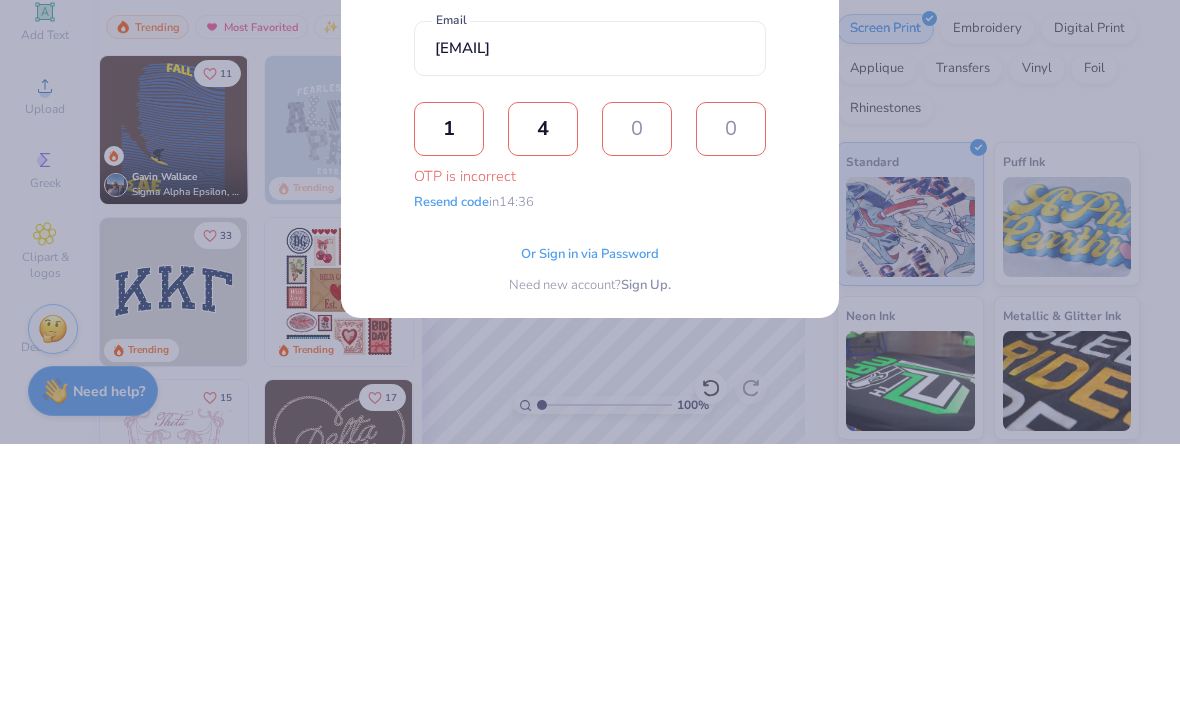 type 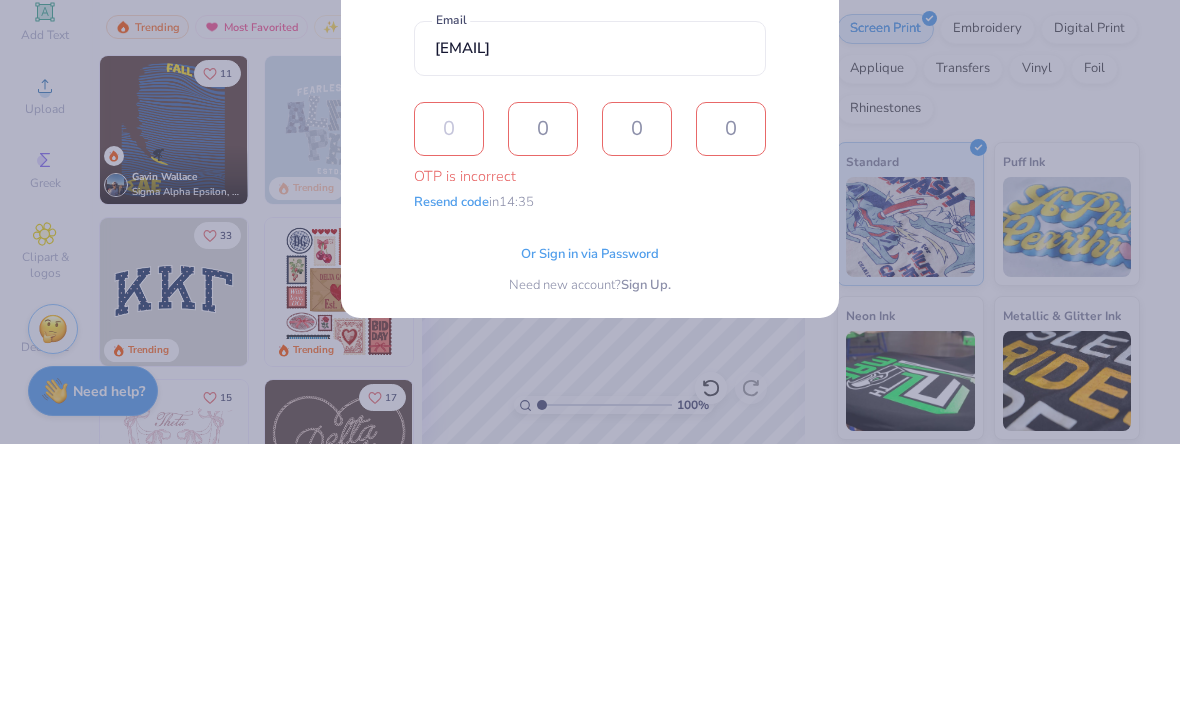 type on "5" 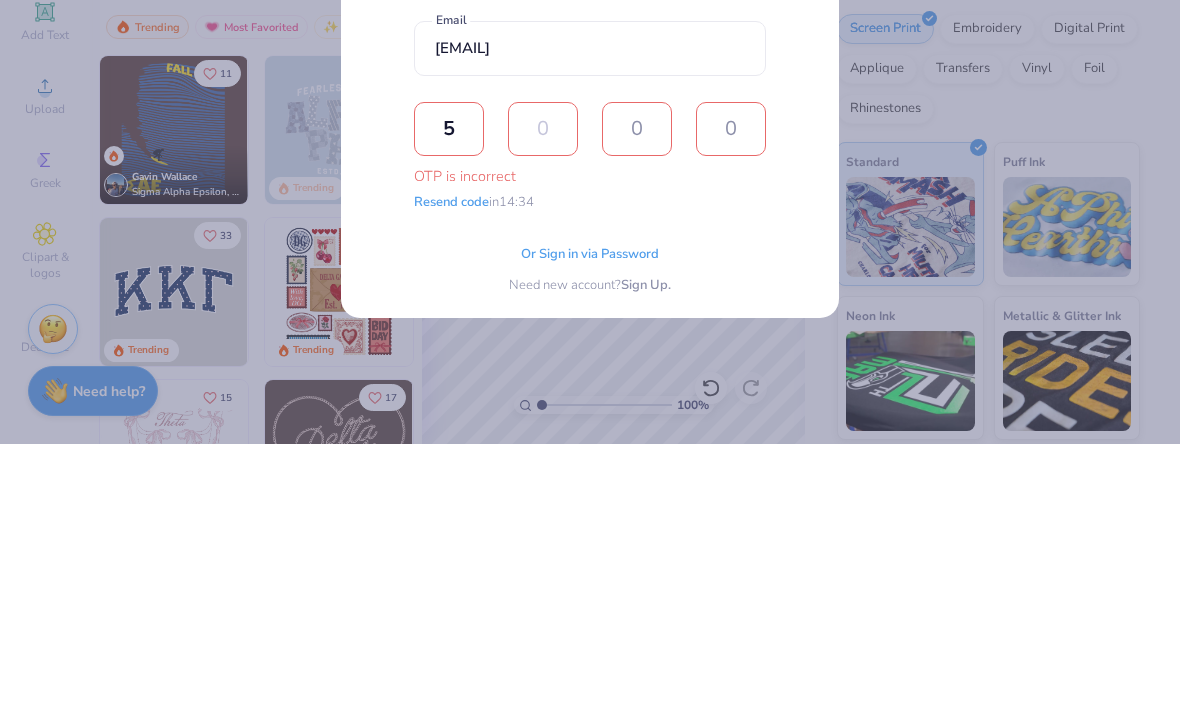 type on "8" 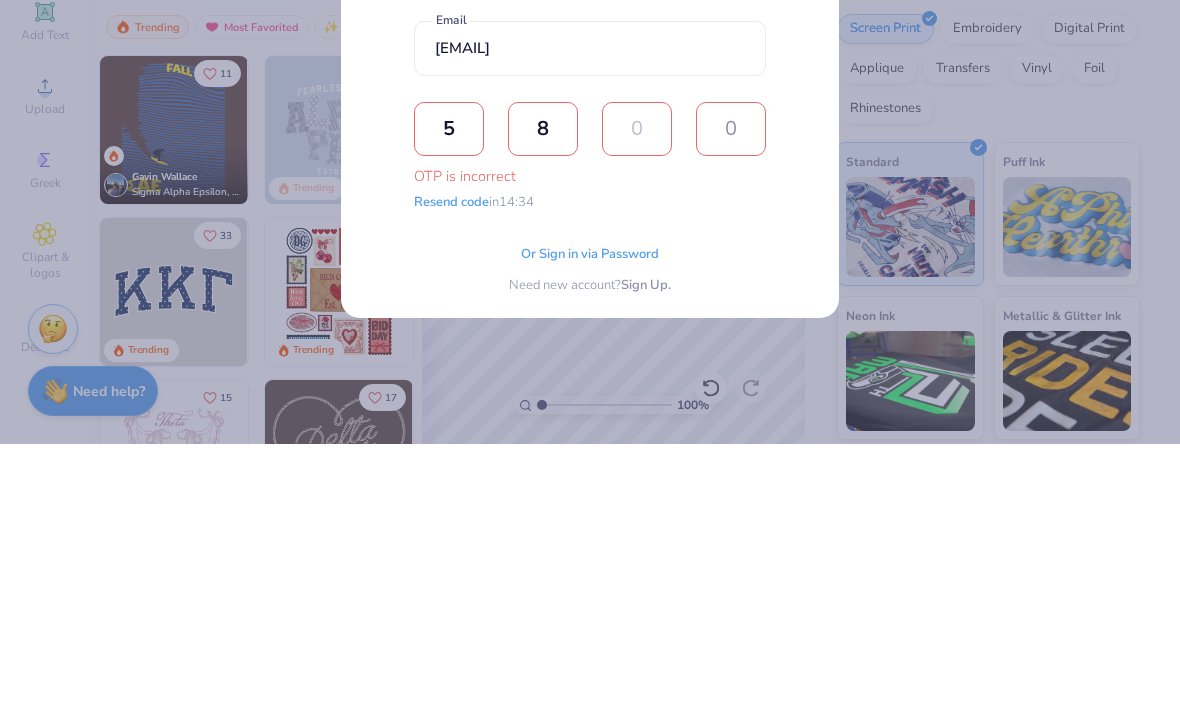 type on "9" 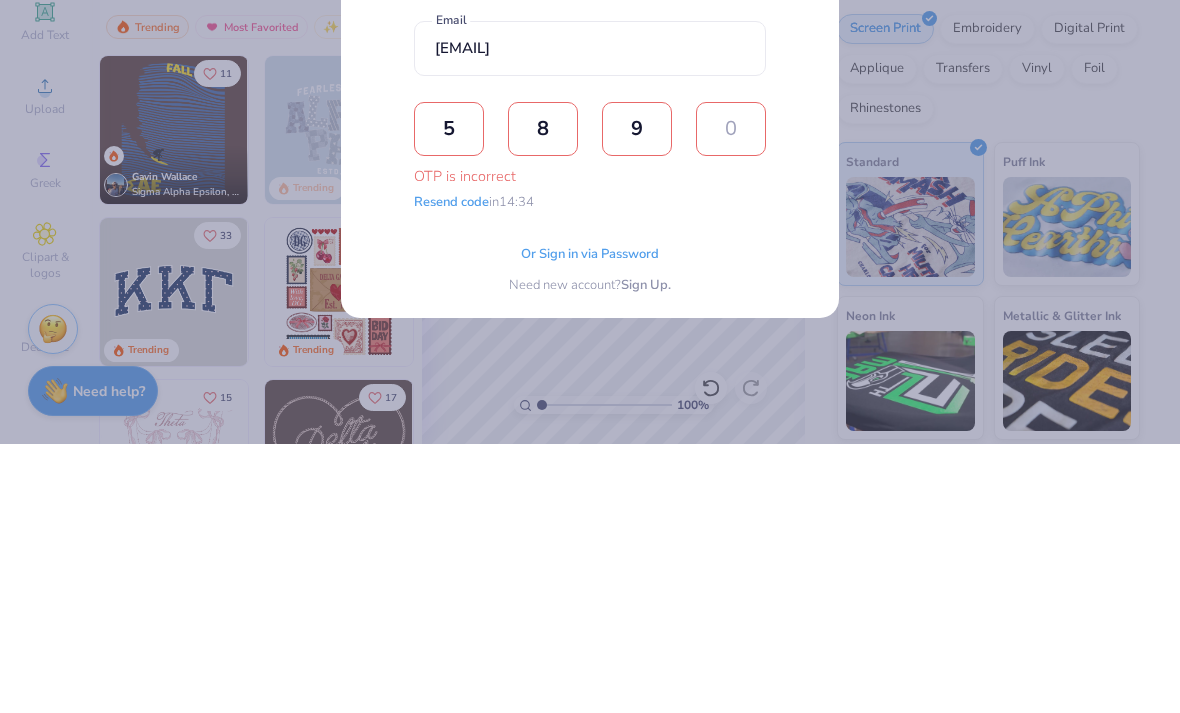 type on "8" 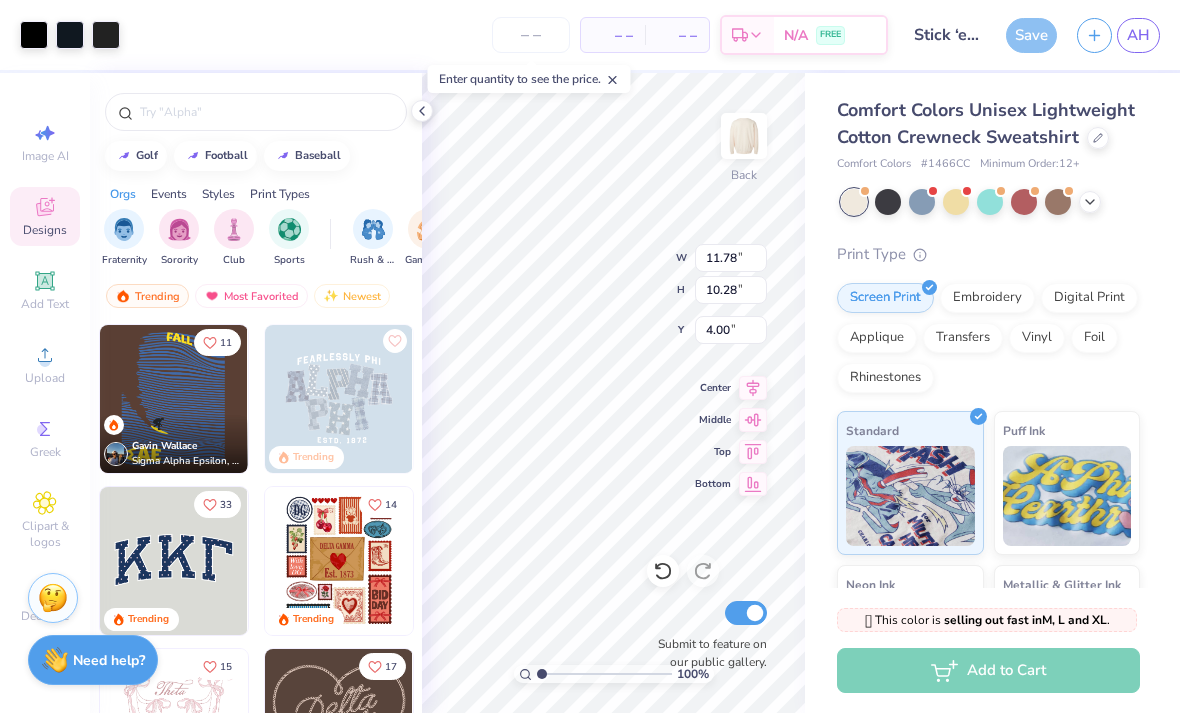 click on "Add to Cart" at bounding box center (988, 670) 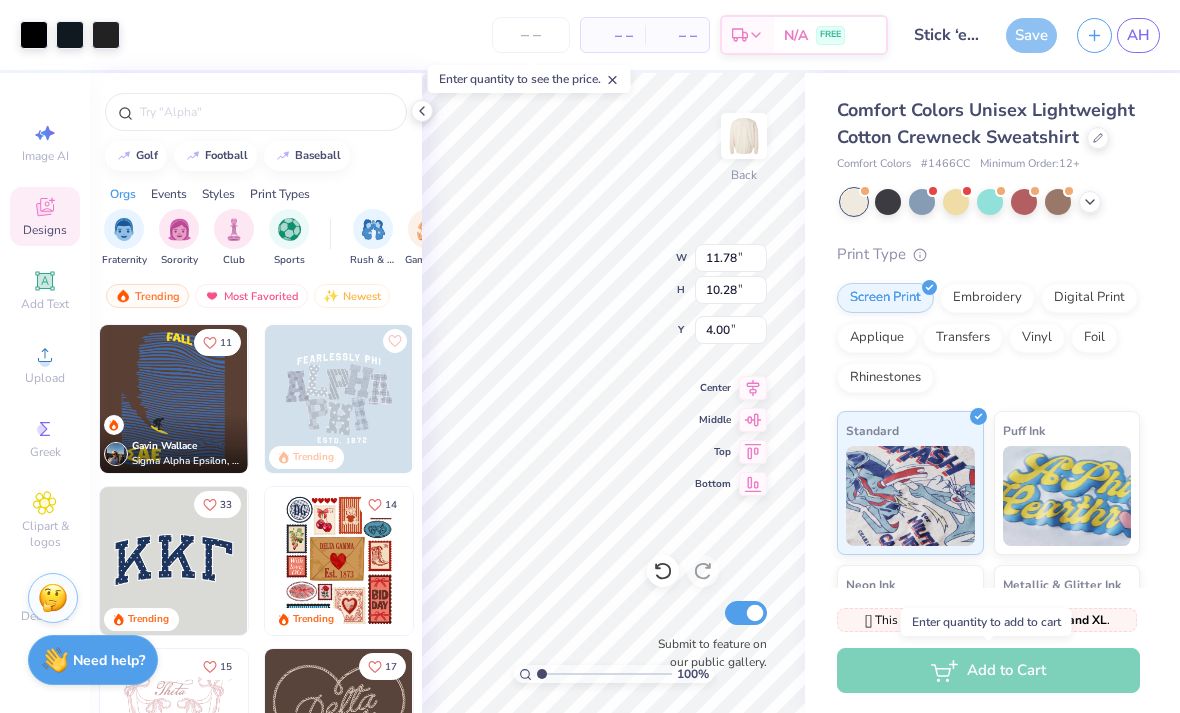 click on "Add to Cart" at bounding box center (988, 670) 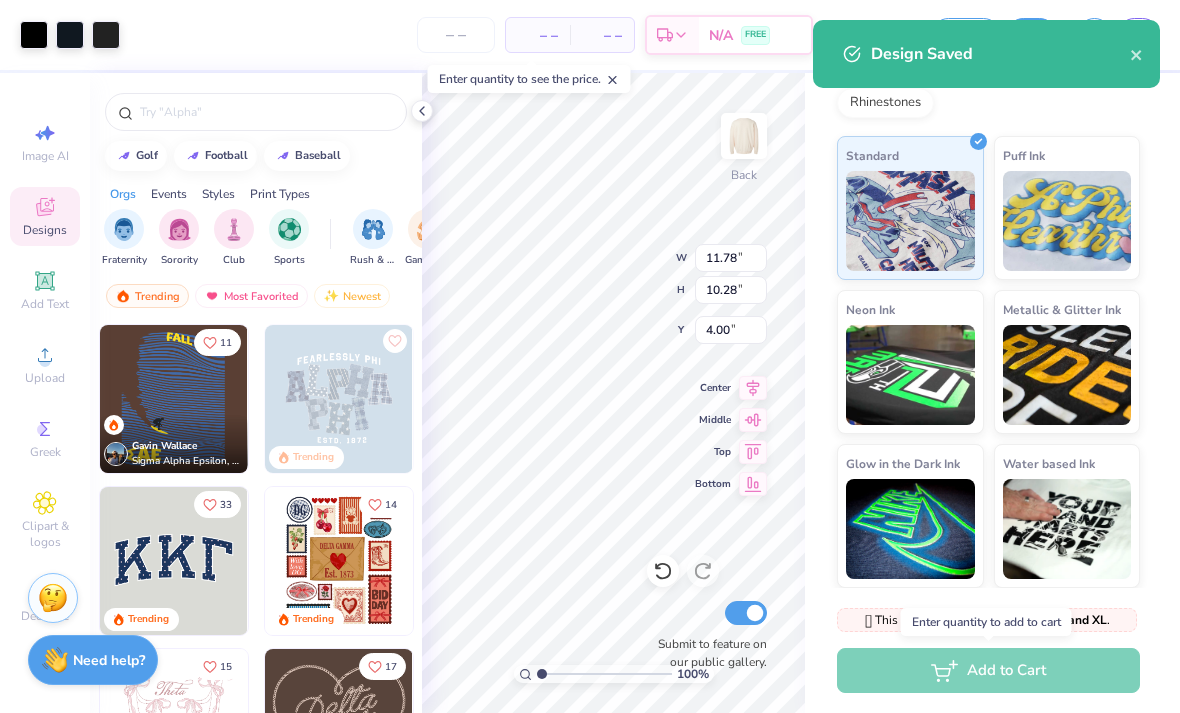 scroll, scrollTop: 307, scrollLeft: 0, axis: vertical 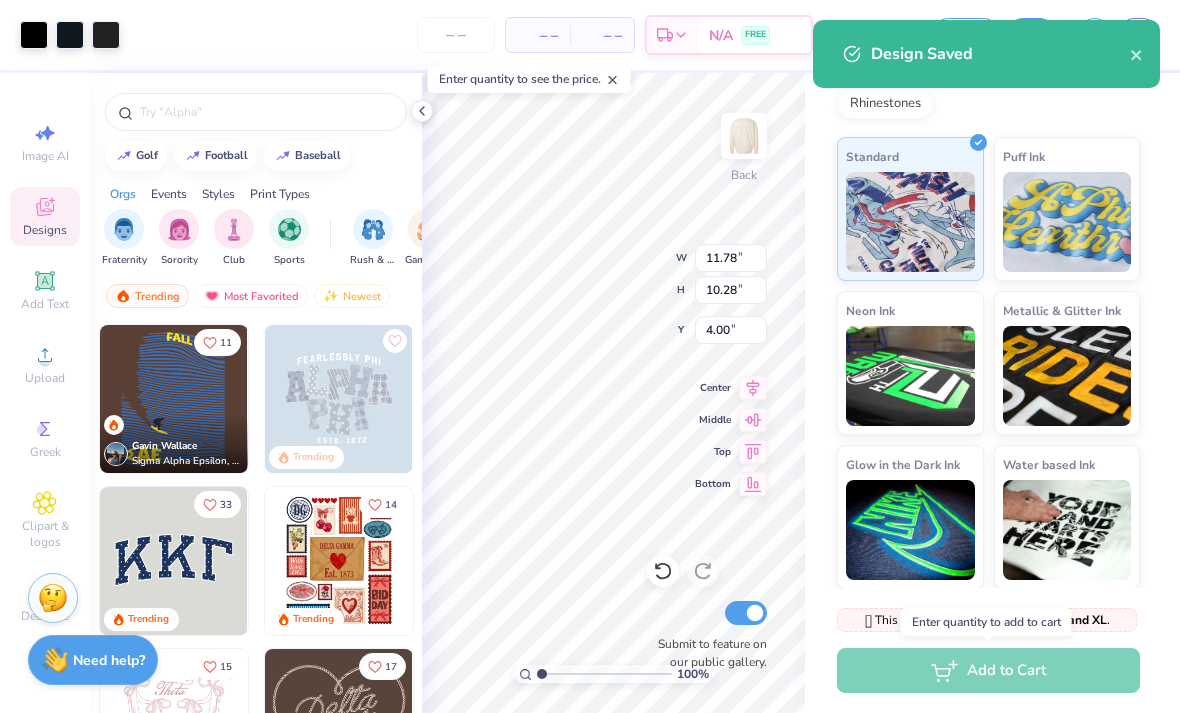 click at bounding box center [1137, 54] 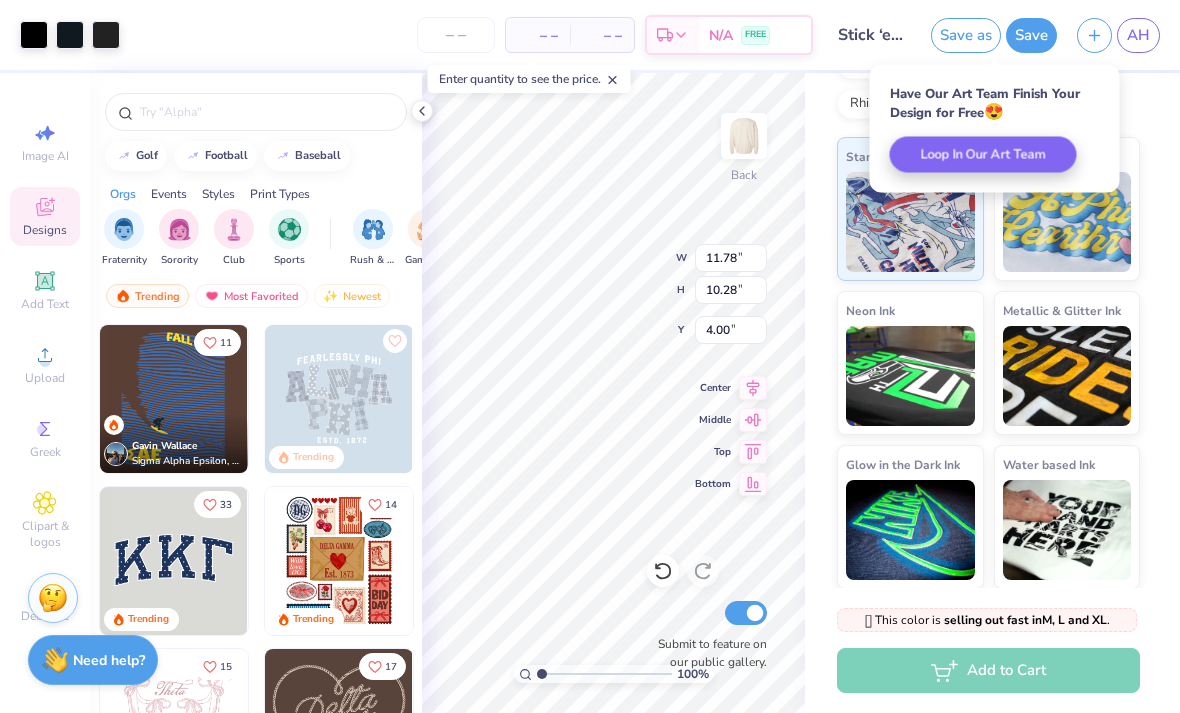 click at bounding box center (422, 111) 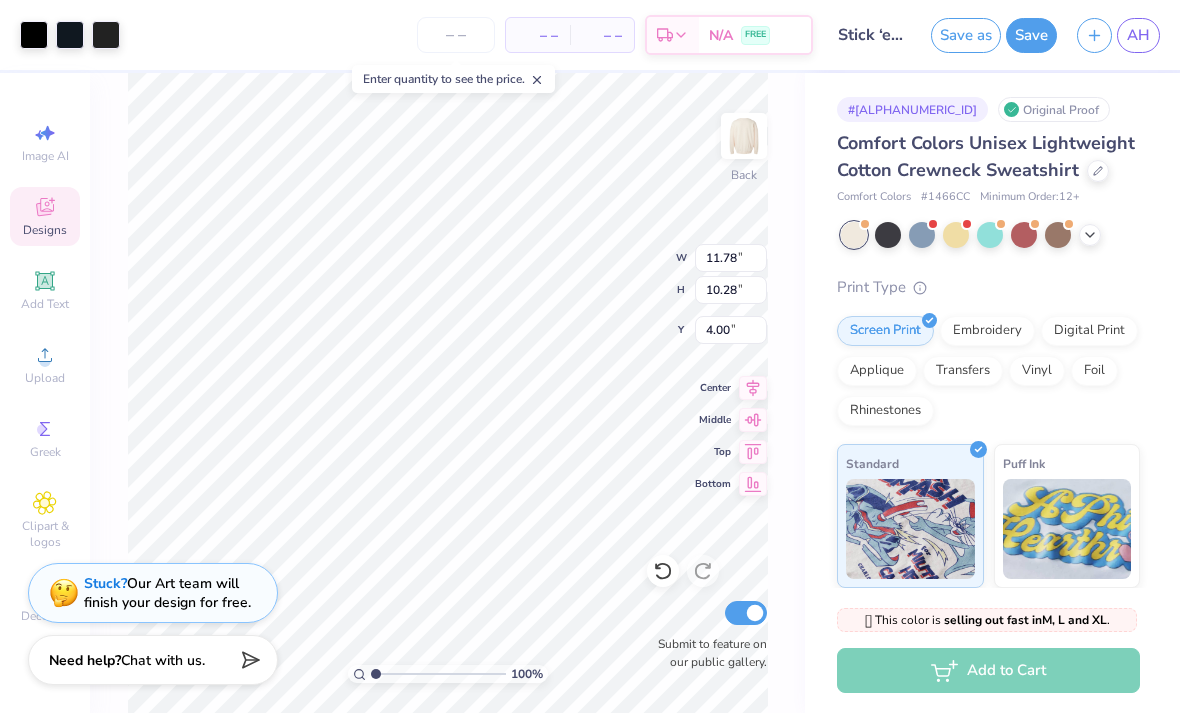scroll, scrollTop: 0, scrollLeft: 0, axis: both 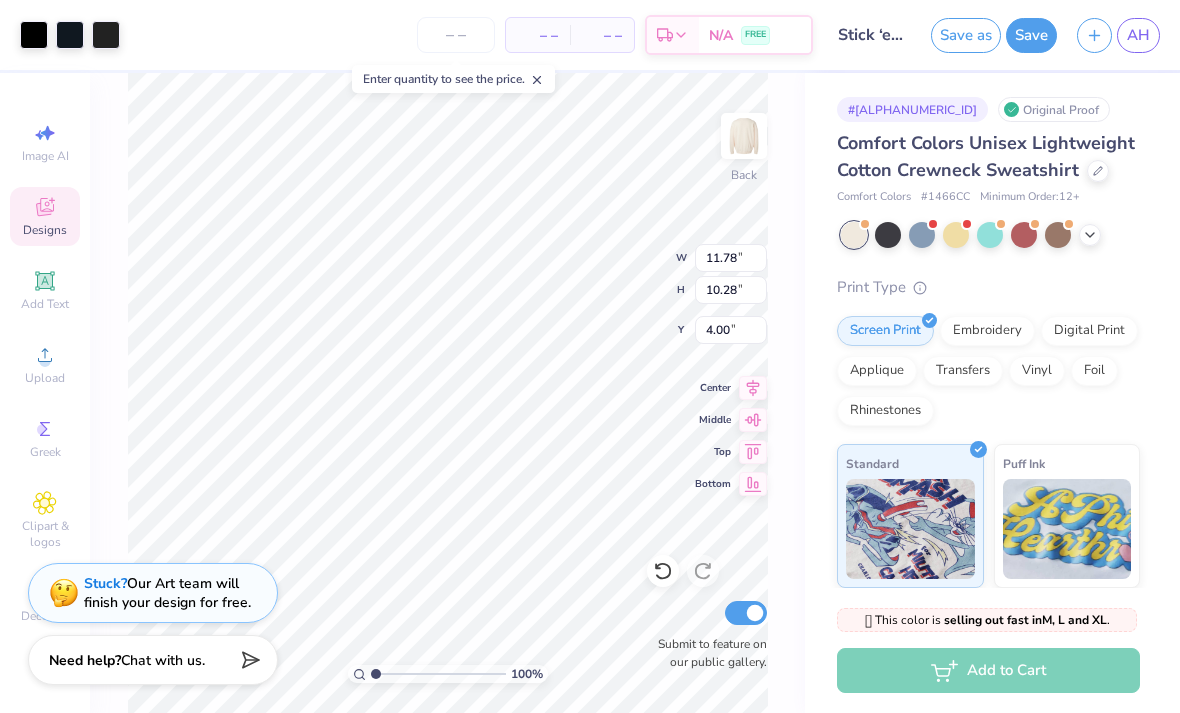 click on "– –" at bounding box center (538, 35) 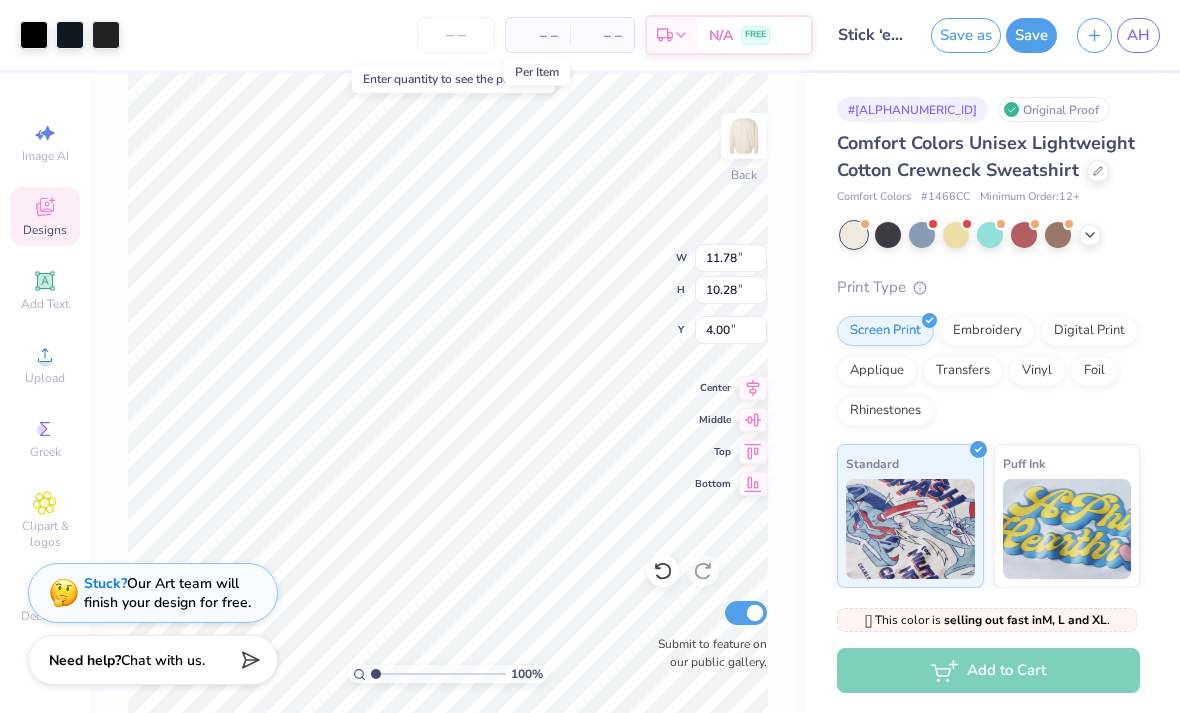 click on "– –" at bounding box center [538, 35] 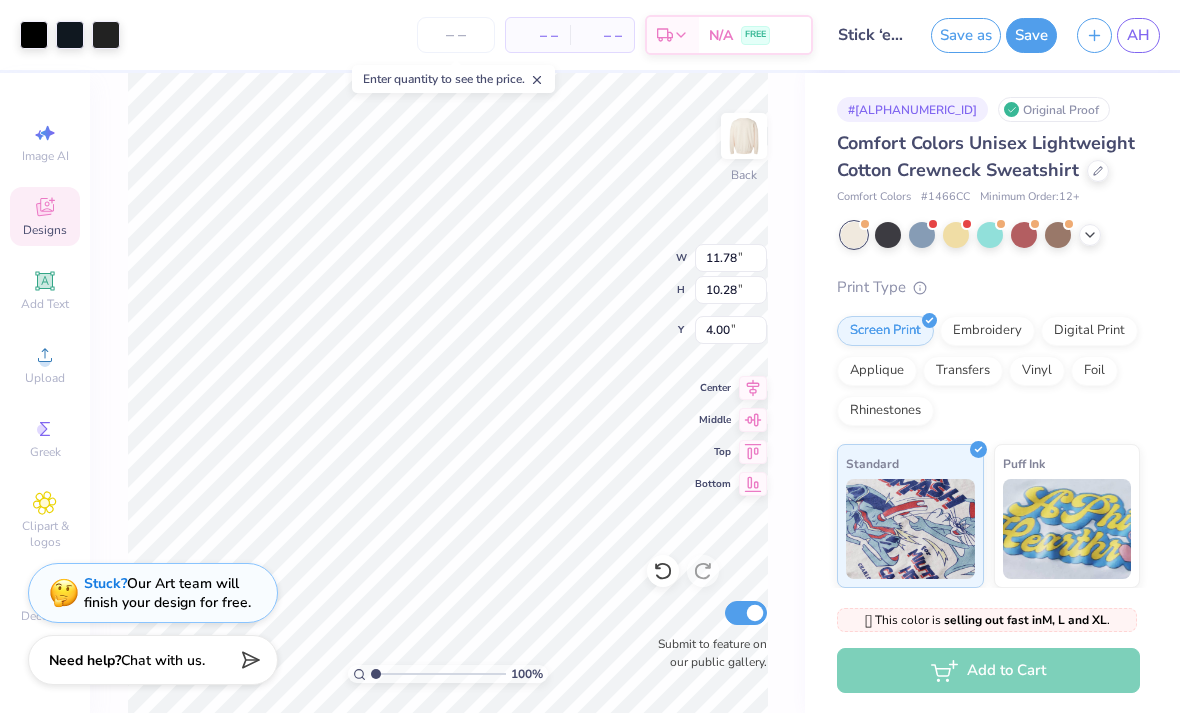 click on "– –" at bounding box center [602, 35] 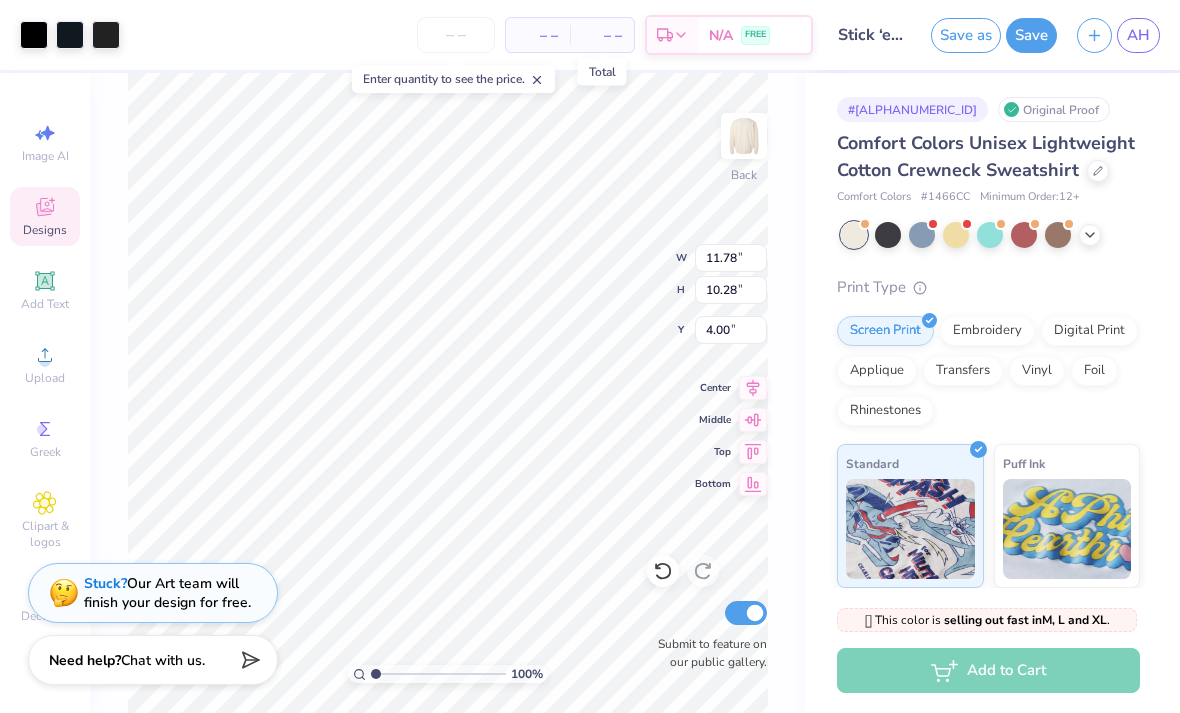 click at bounding box center (456, 35) 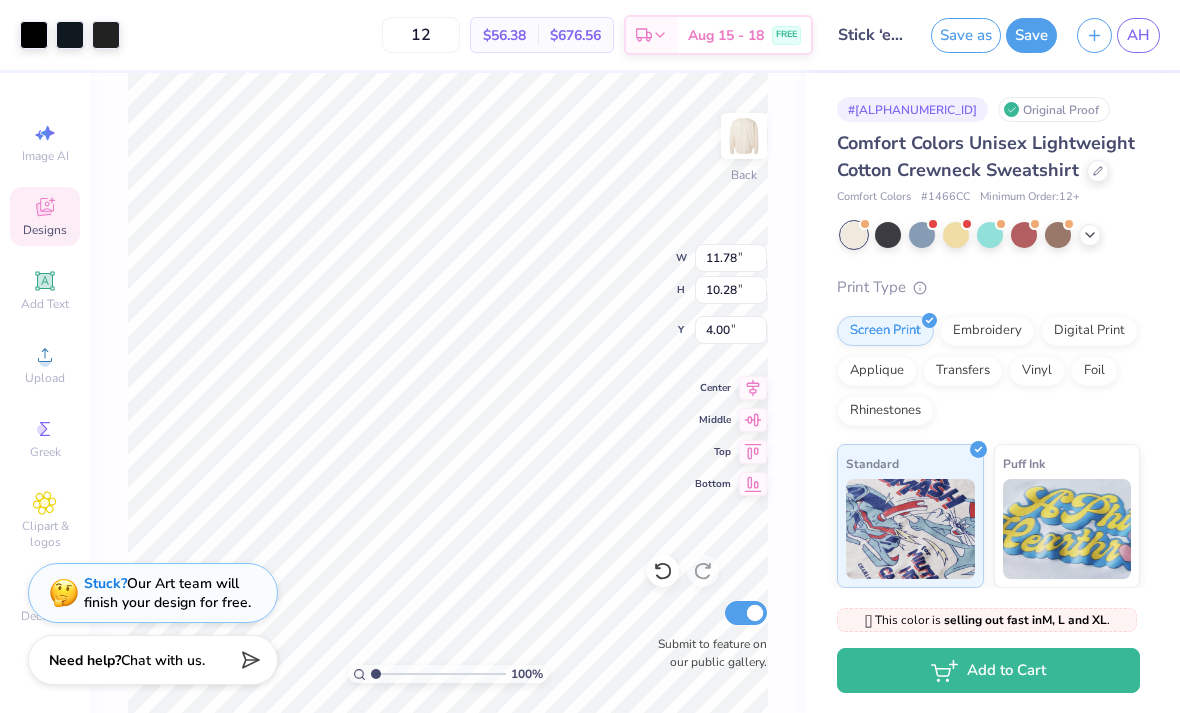 click on "Add to Cart" at bounding box center [988, 670] 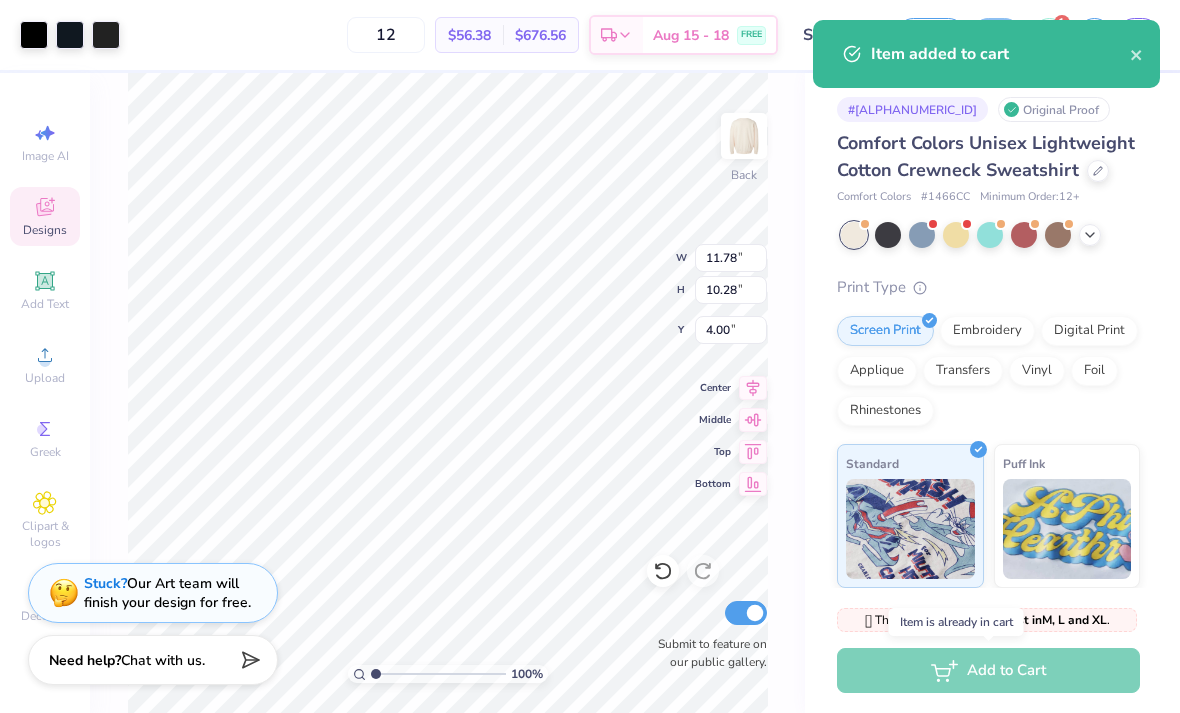 click on "12" at bounding box center [386, 35] 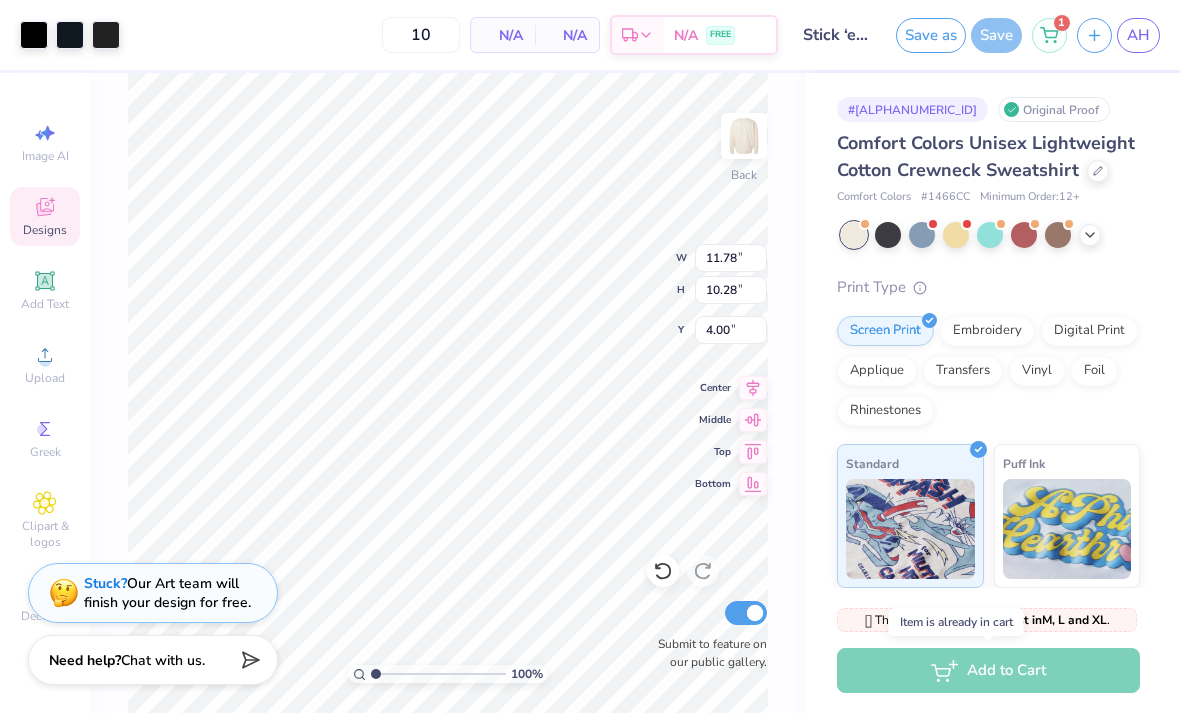 click 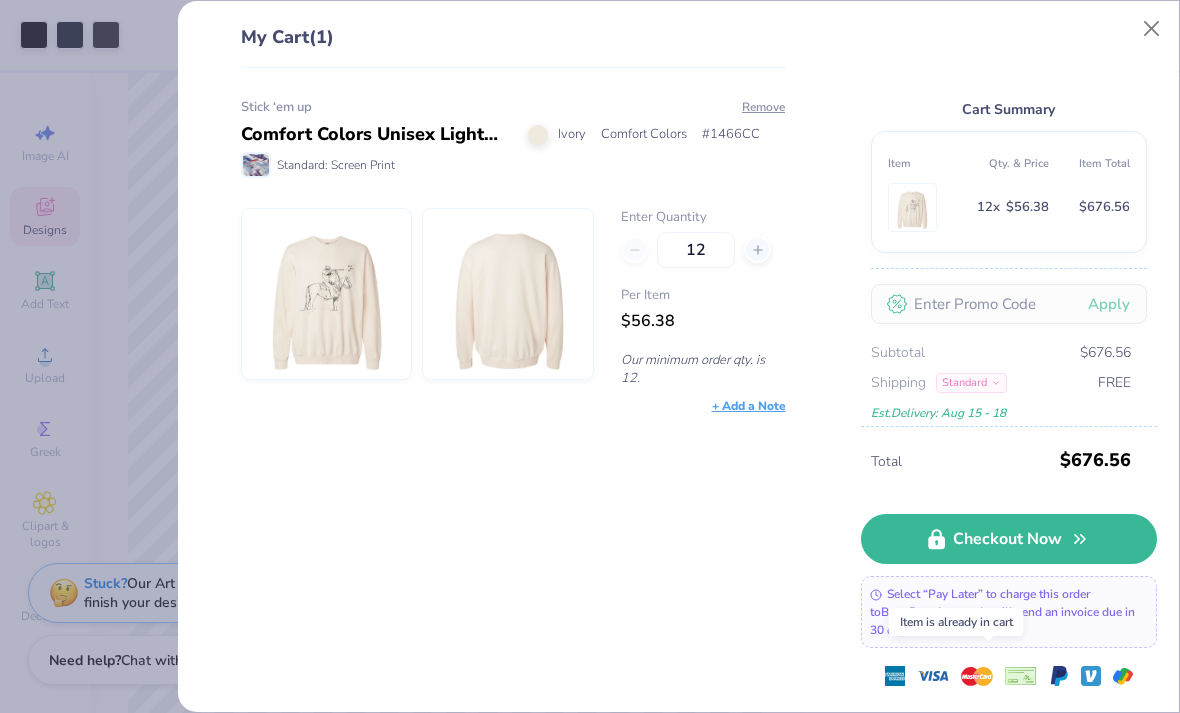 click at bounding box center (1152, 29) 